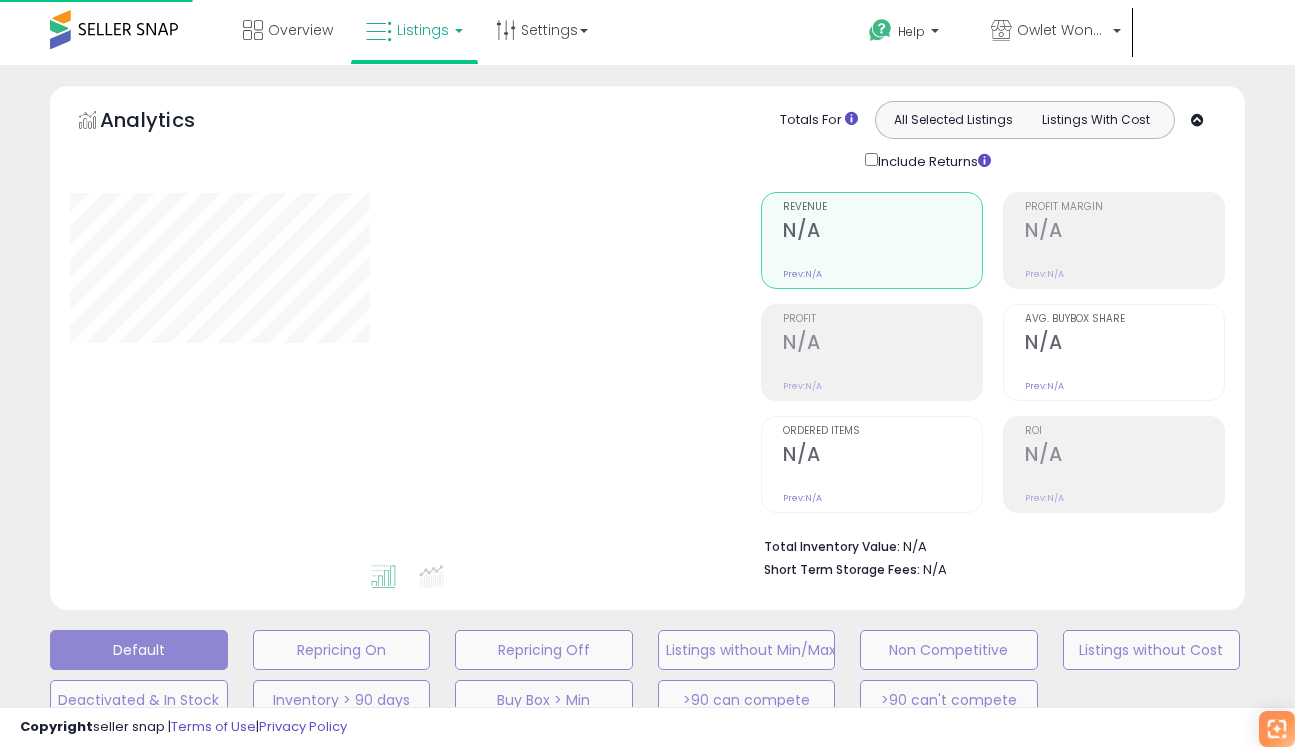 scroll, scrollTop: 479, scrollLeft: 0, axis: vertical 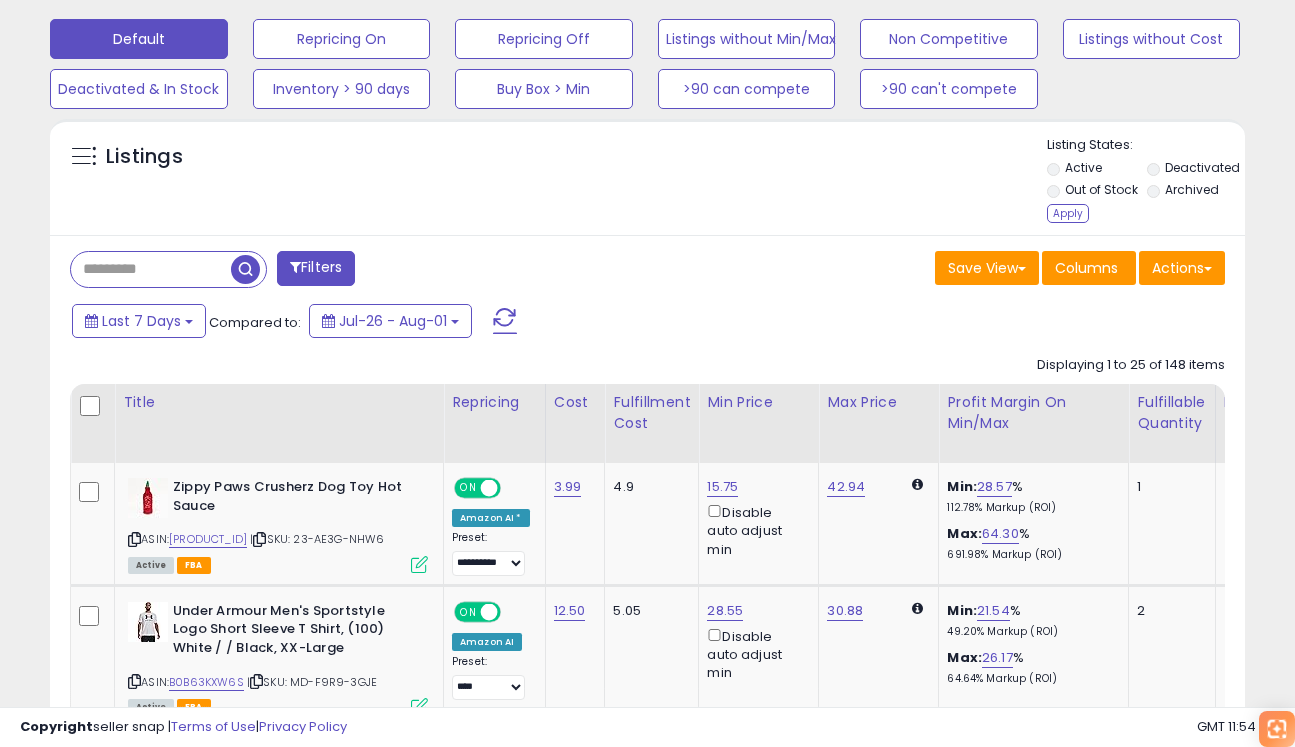 click on "Active" at bounding box center [1095, 170] 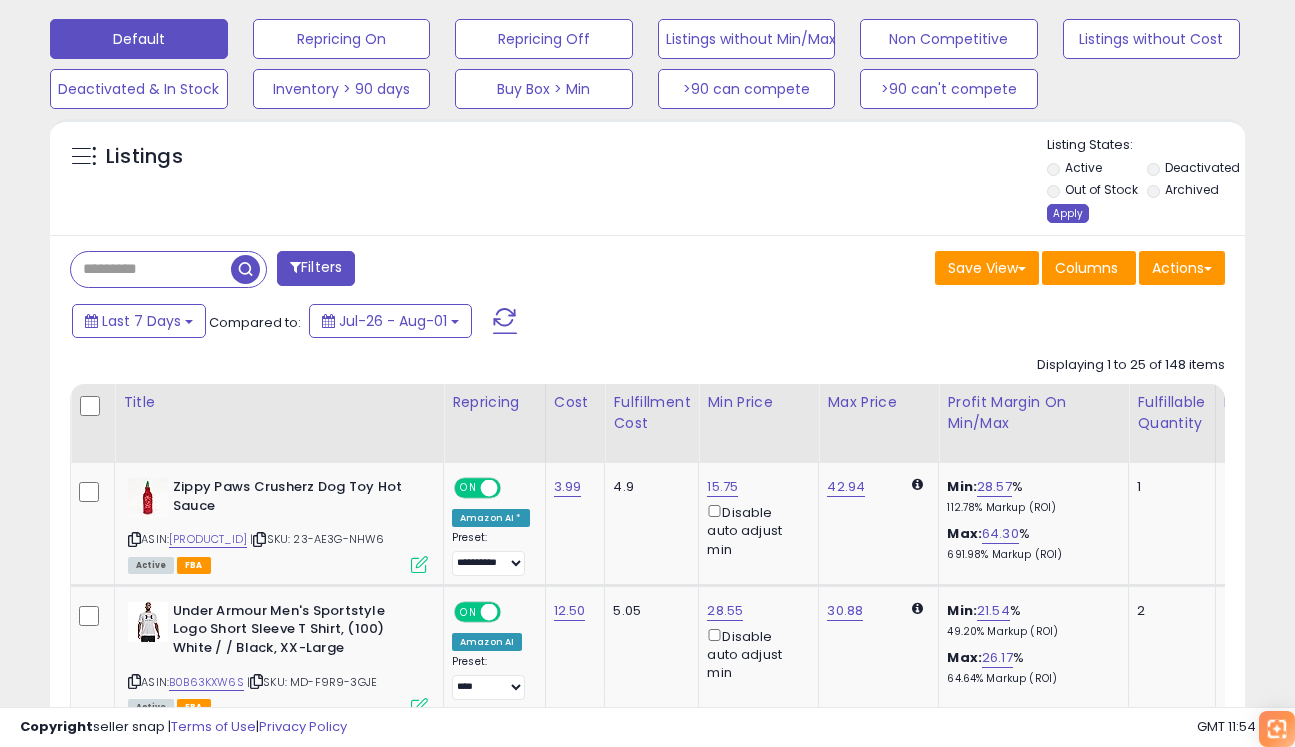 click on "Apply" at bounding box center (1068, 213) 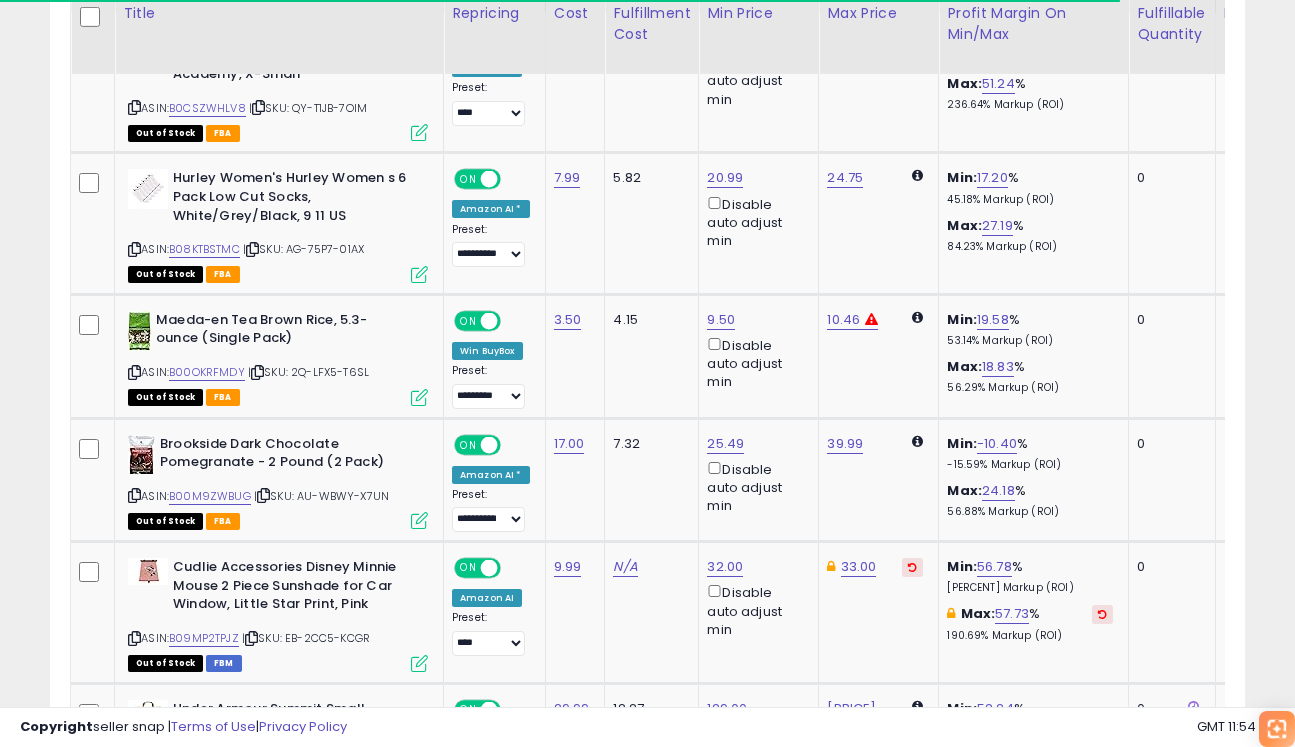 scroll, scrollTop: 1075, scrollLeft: 0, axis: vertical 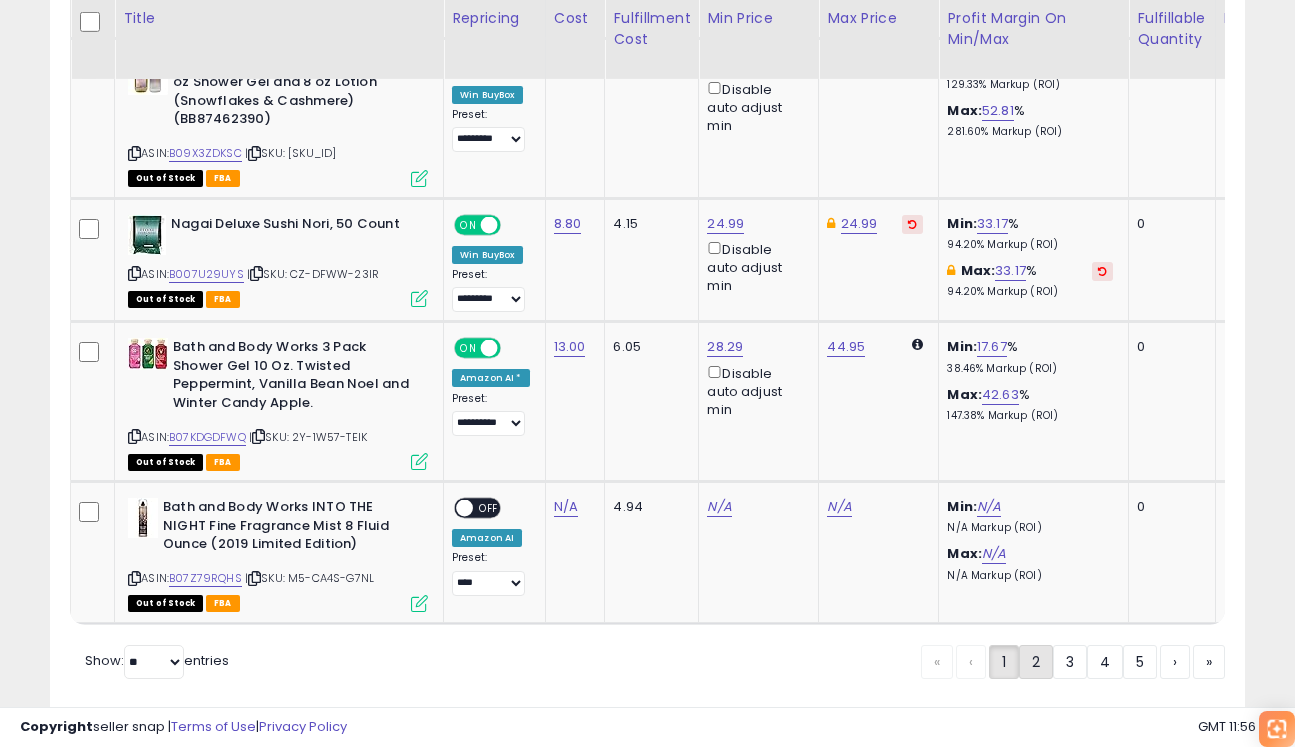 click on "2" 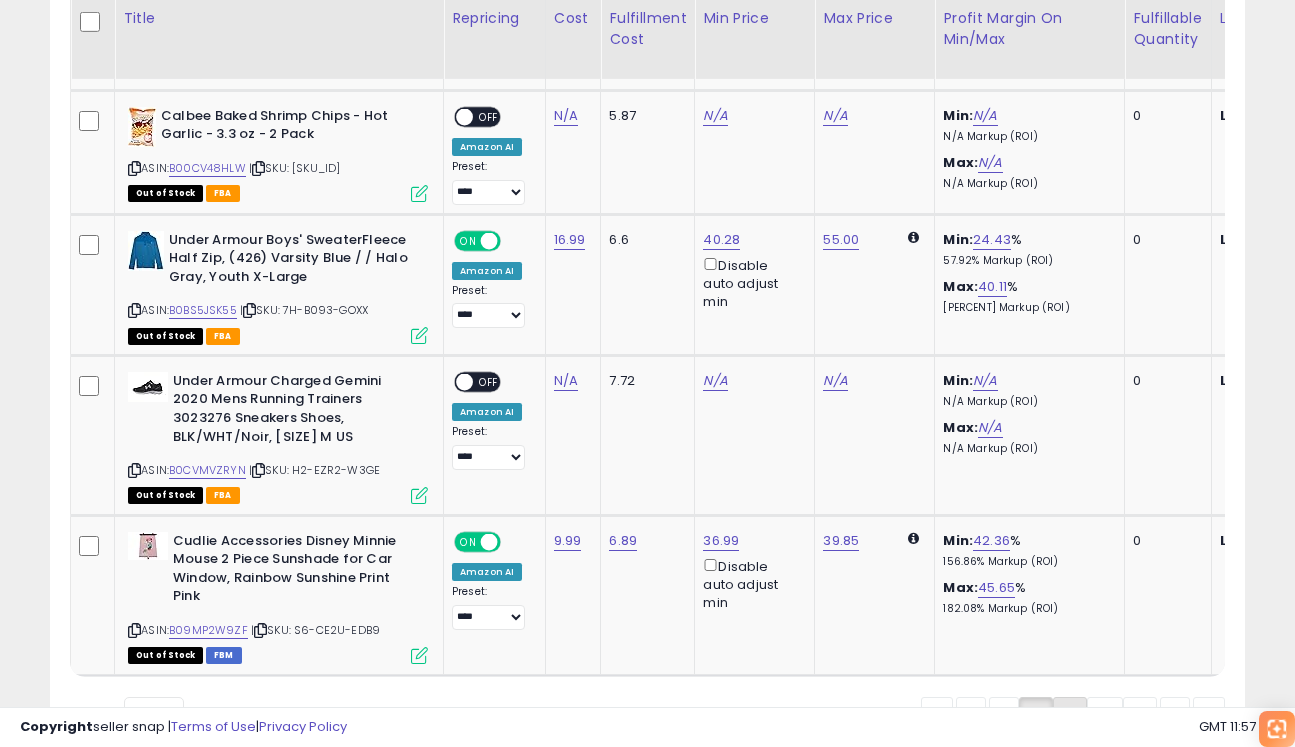 click on "3" 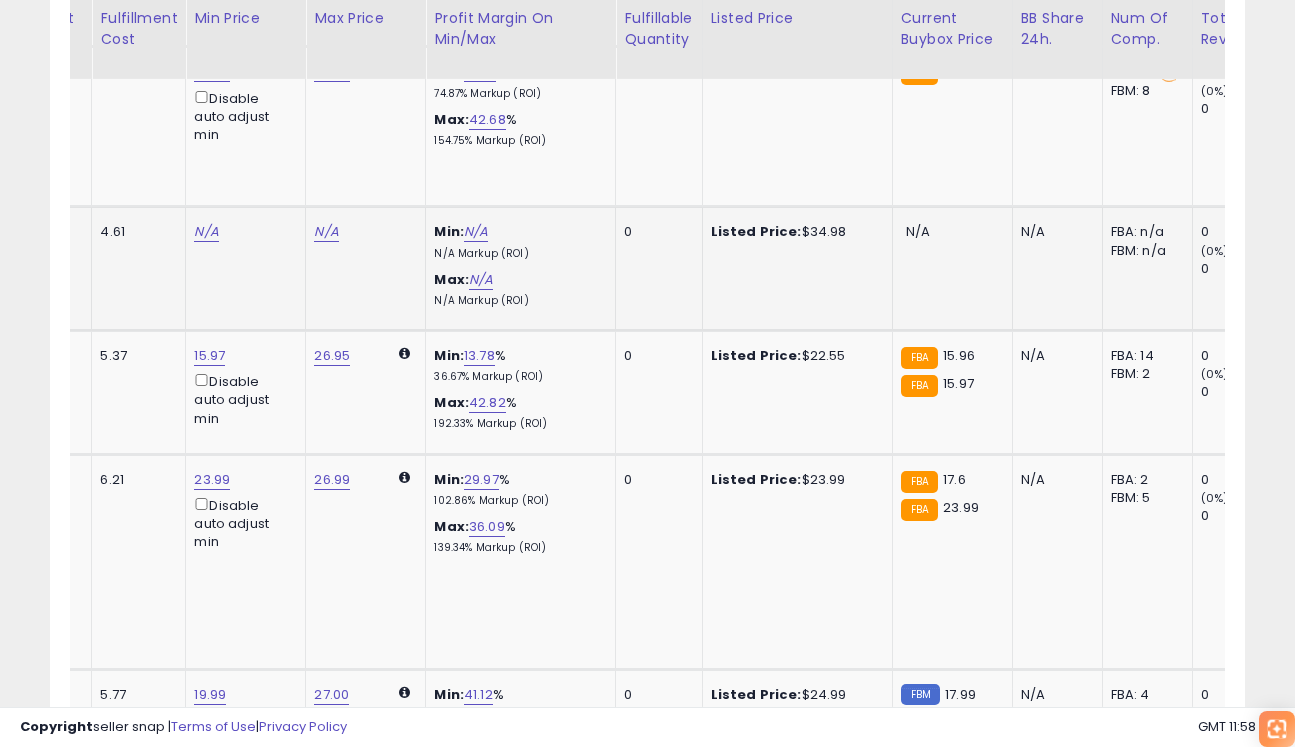 scroll, scrollTop: 0, scrollLeft: 210, axis: horizontal 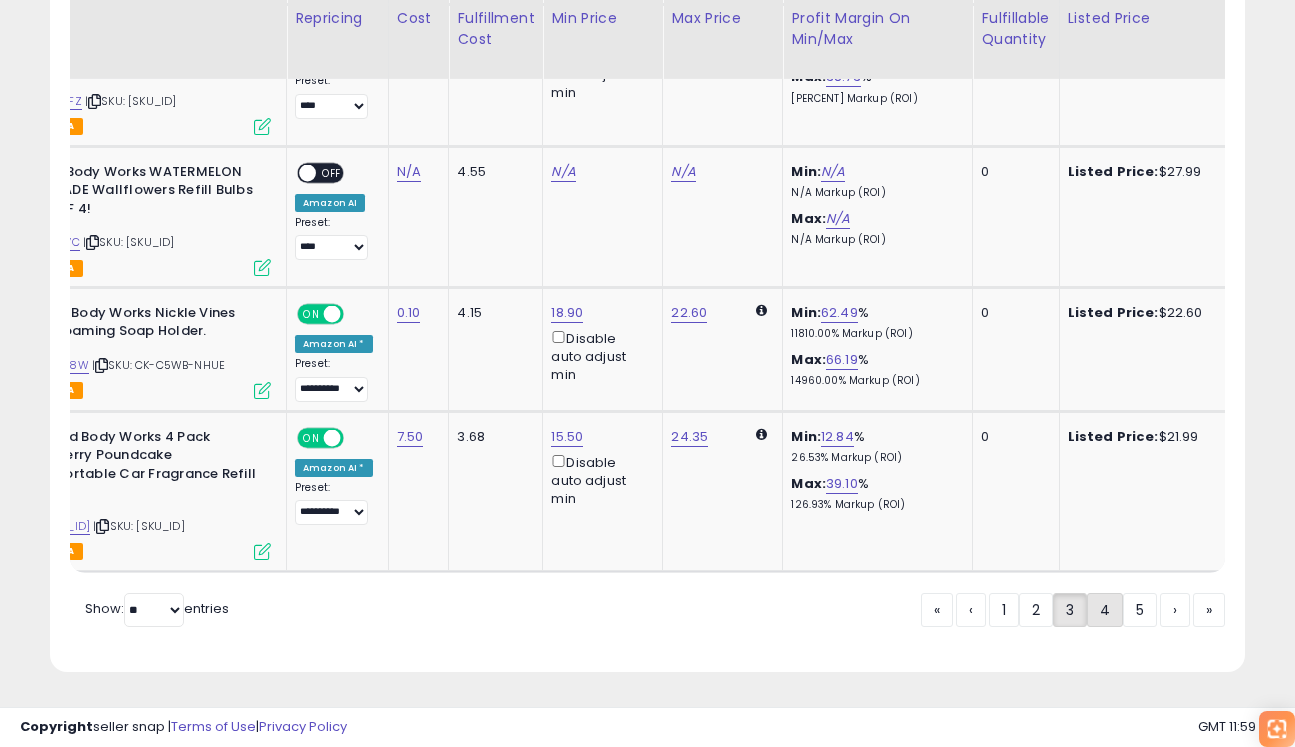 click on "4" 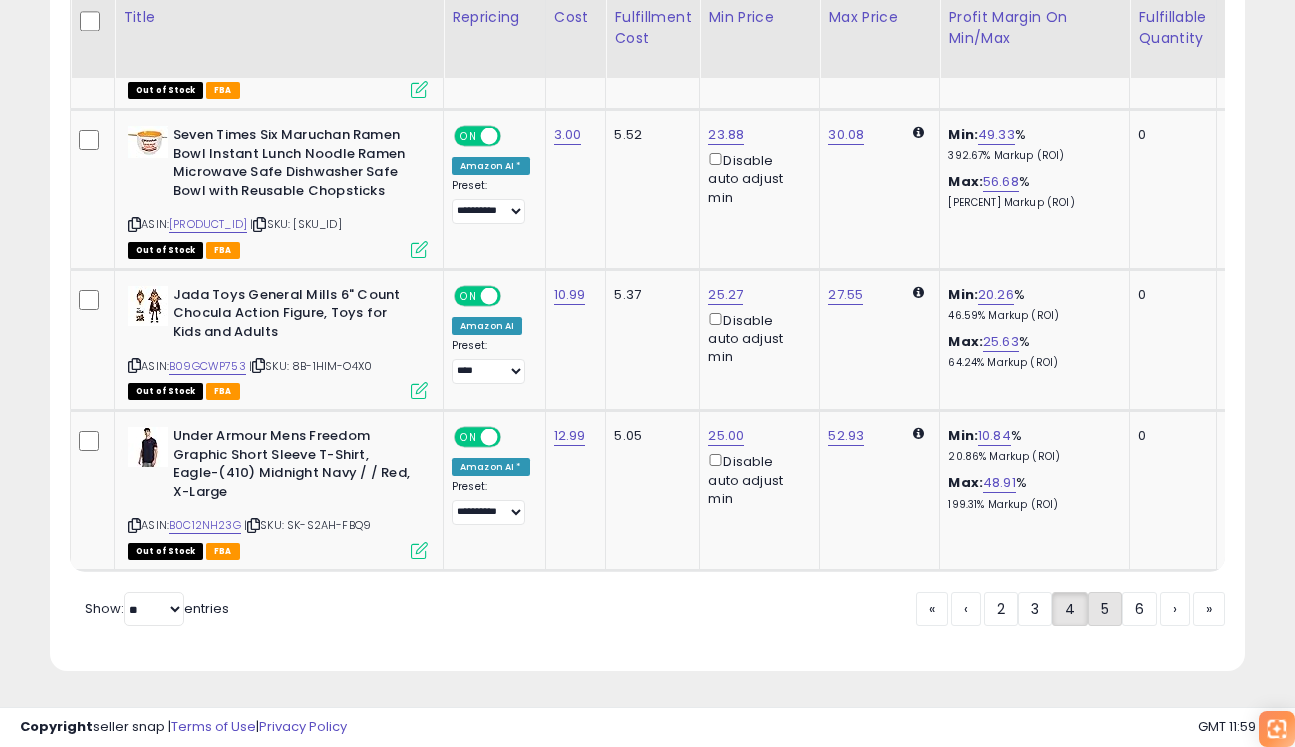 click on "5" 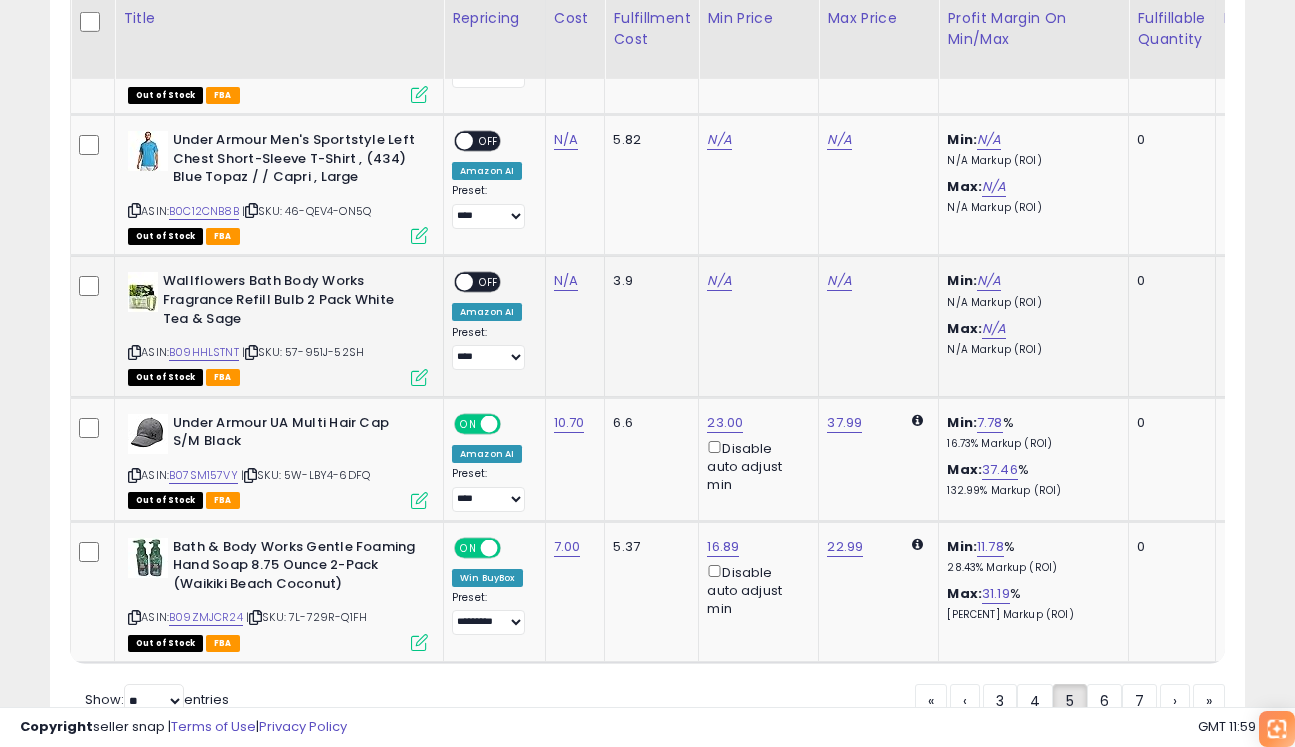 click on "N/A" 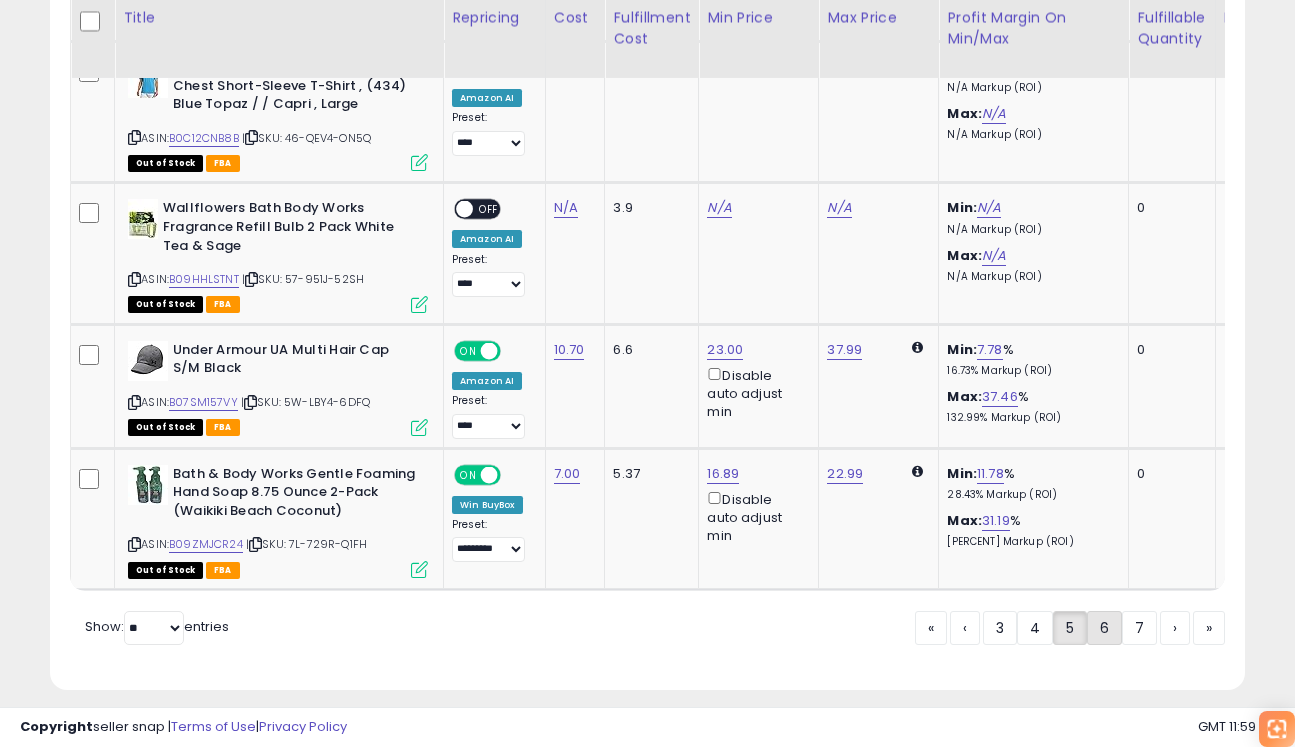 click on "6" 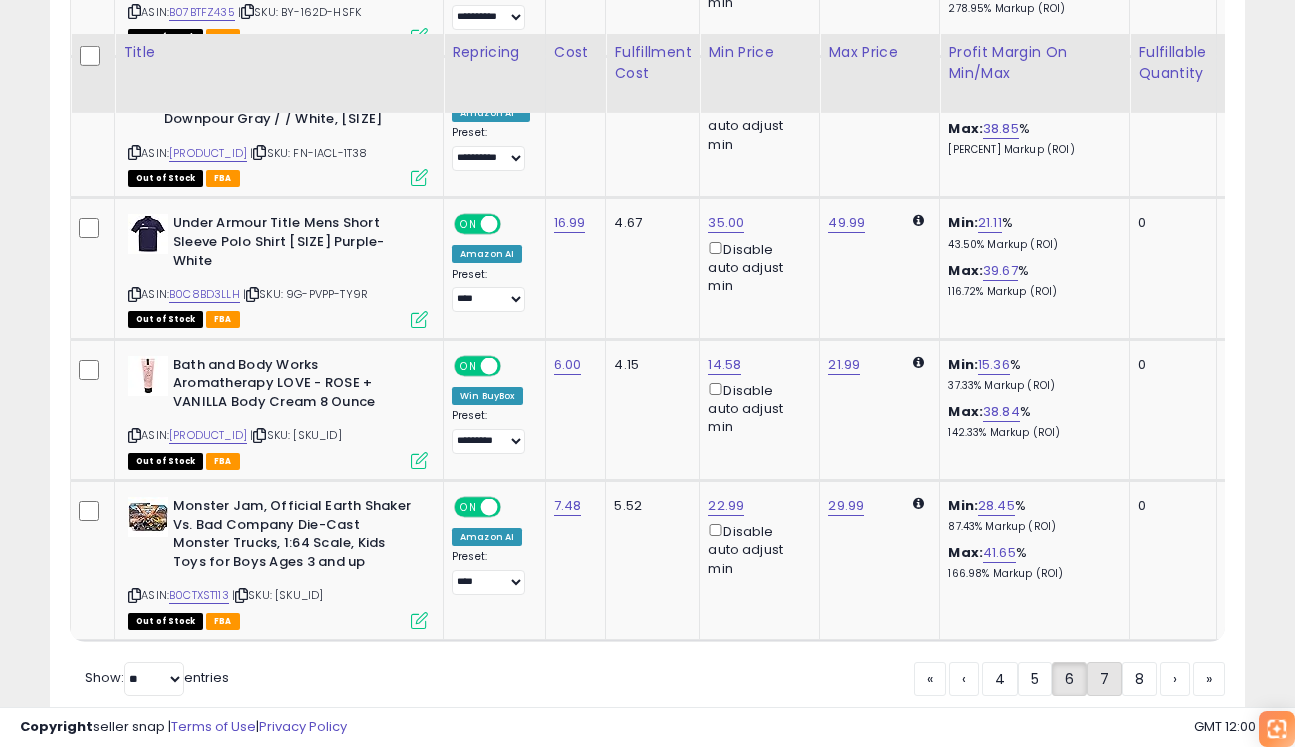 scroll, scrollTop: 3910, scrollLeft: 0, axis: vertical 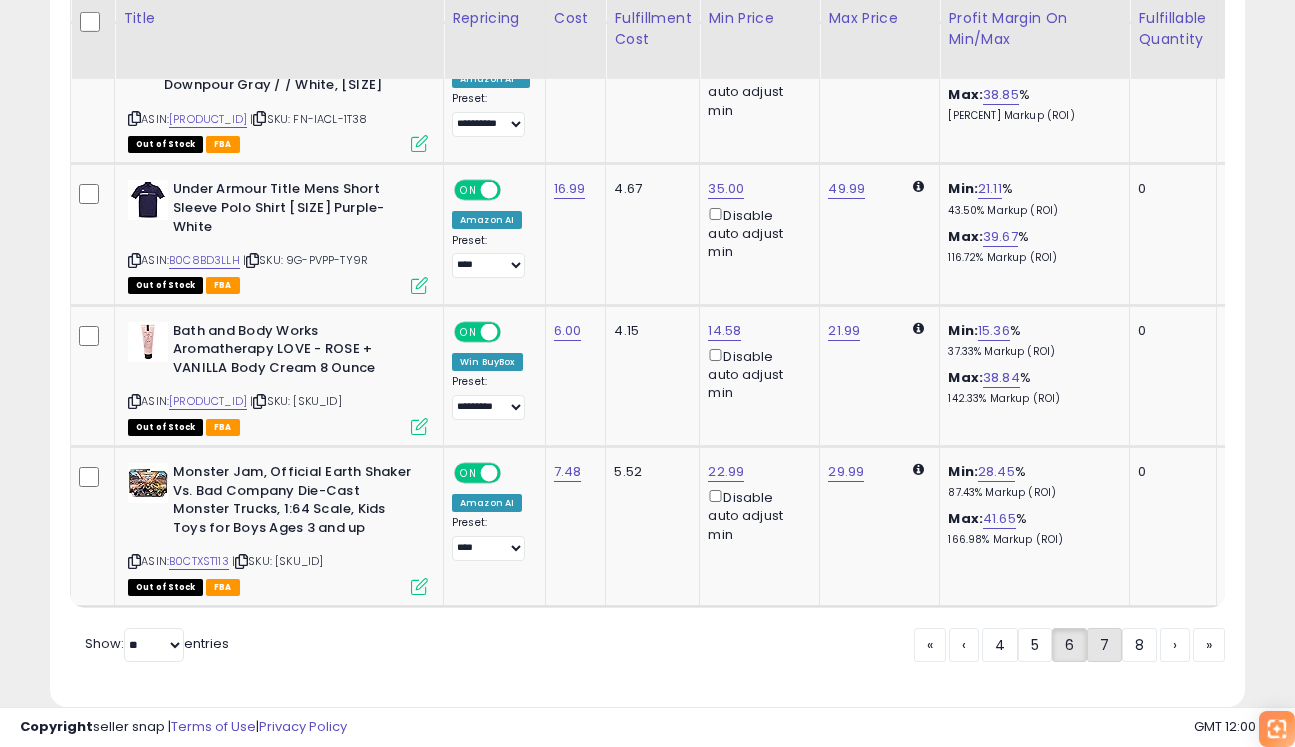 click on "7" 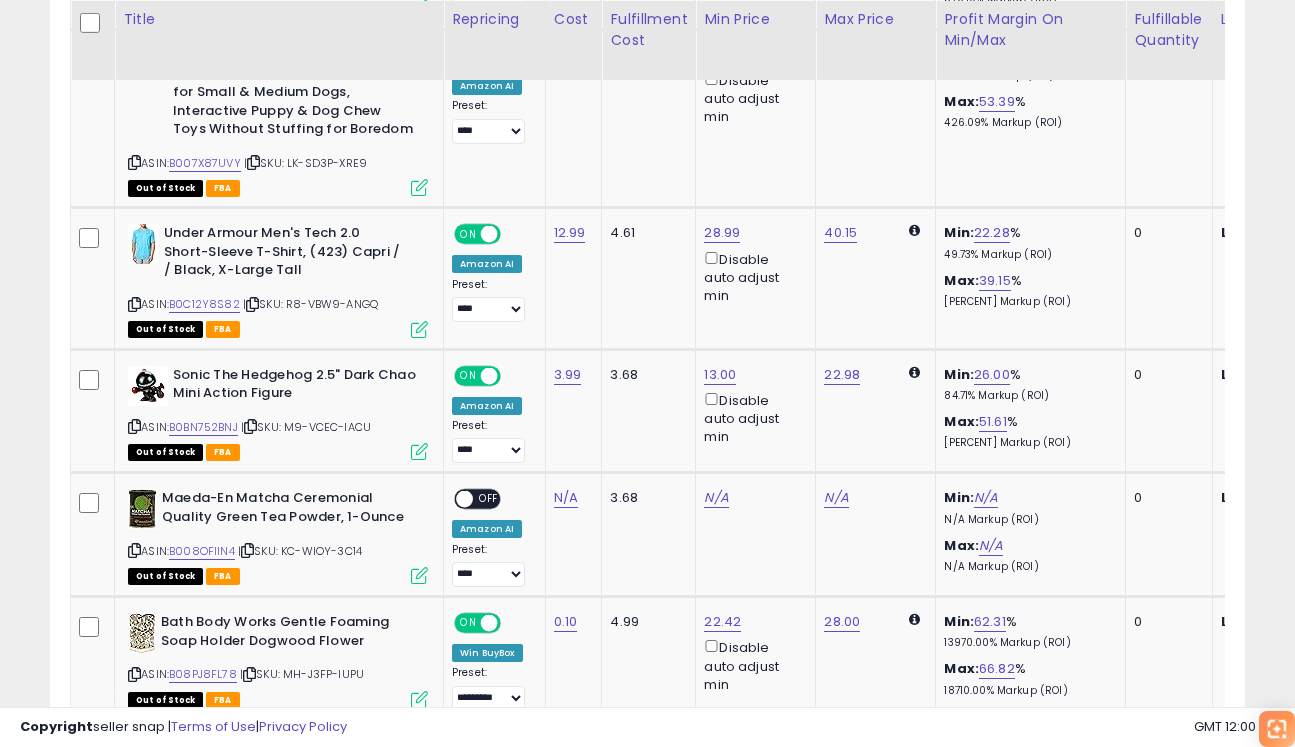 scroll, scrollTop: 1145, scrollLeft: 0, axis: vertical 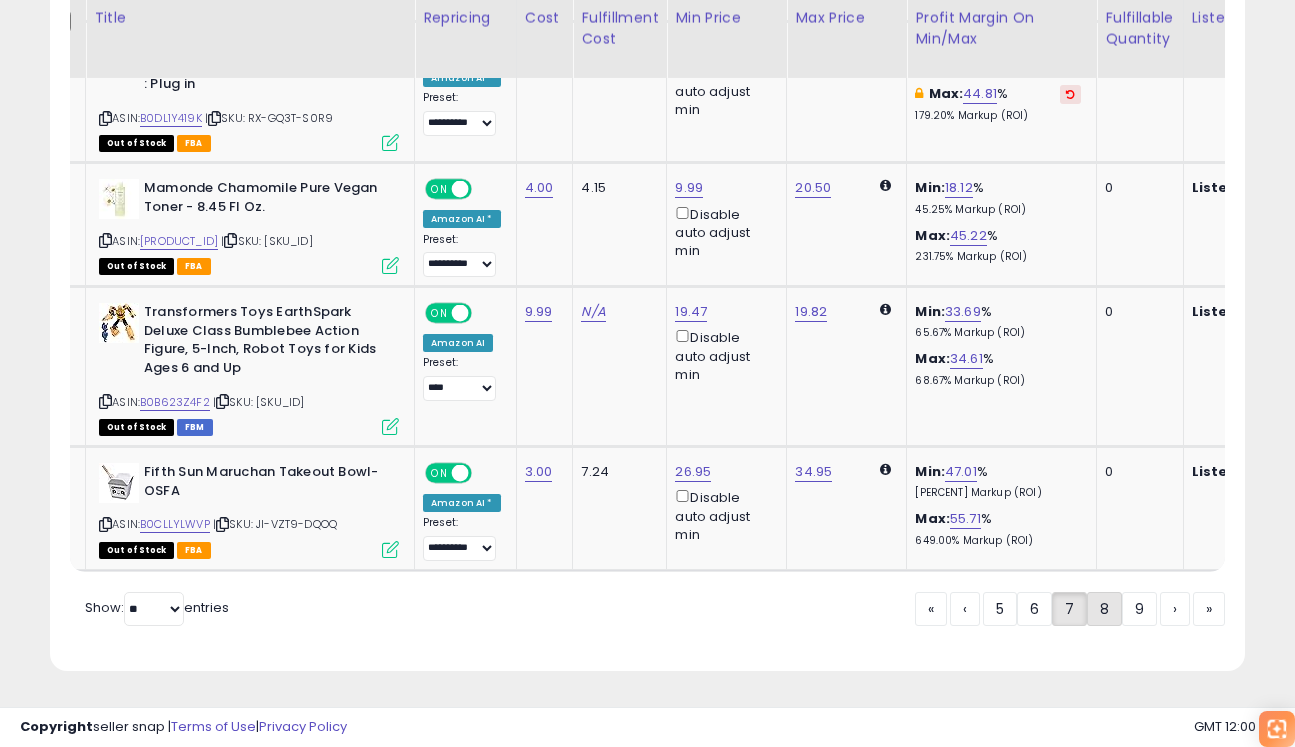 click on "8" 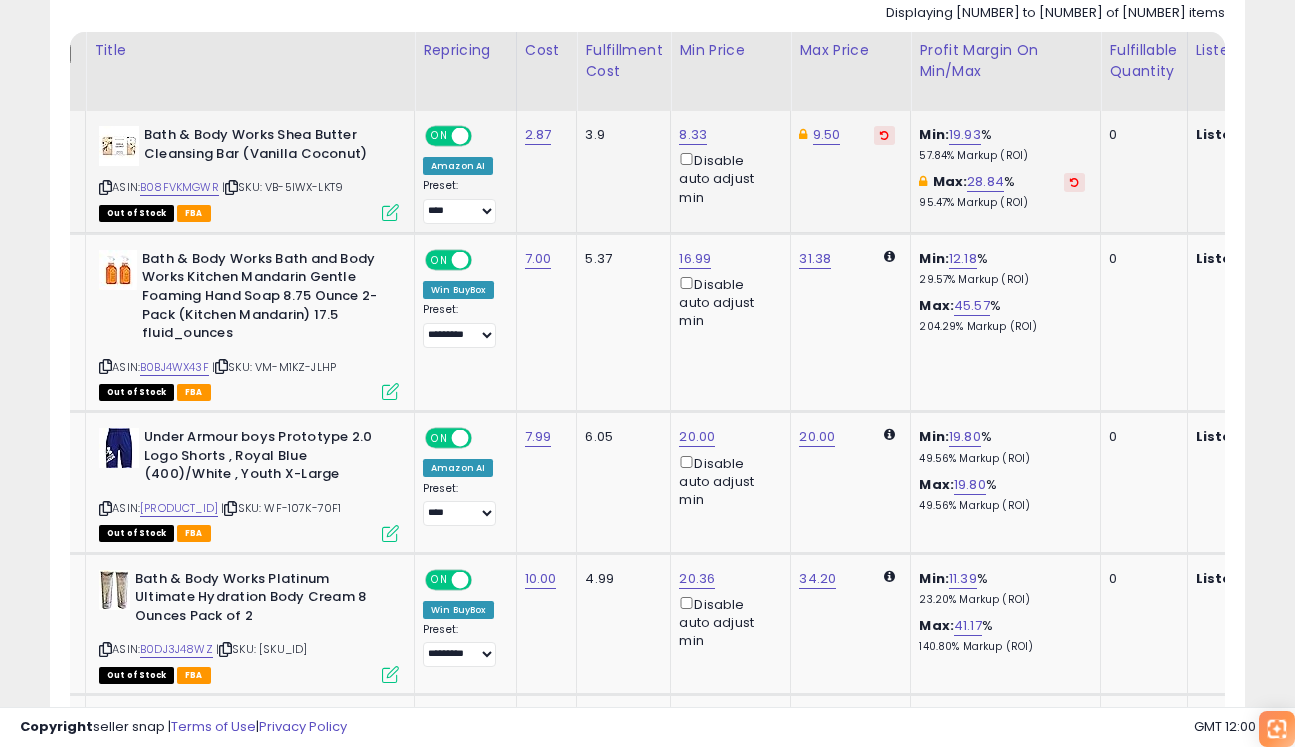 click on "9.50" 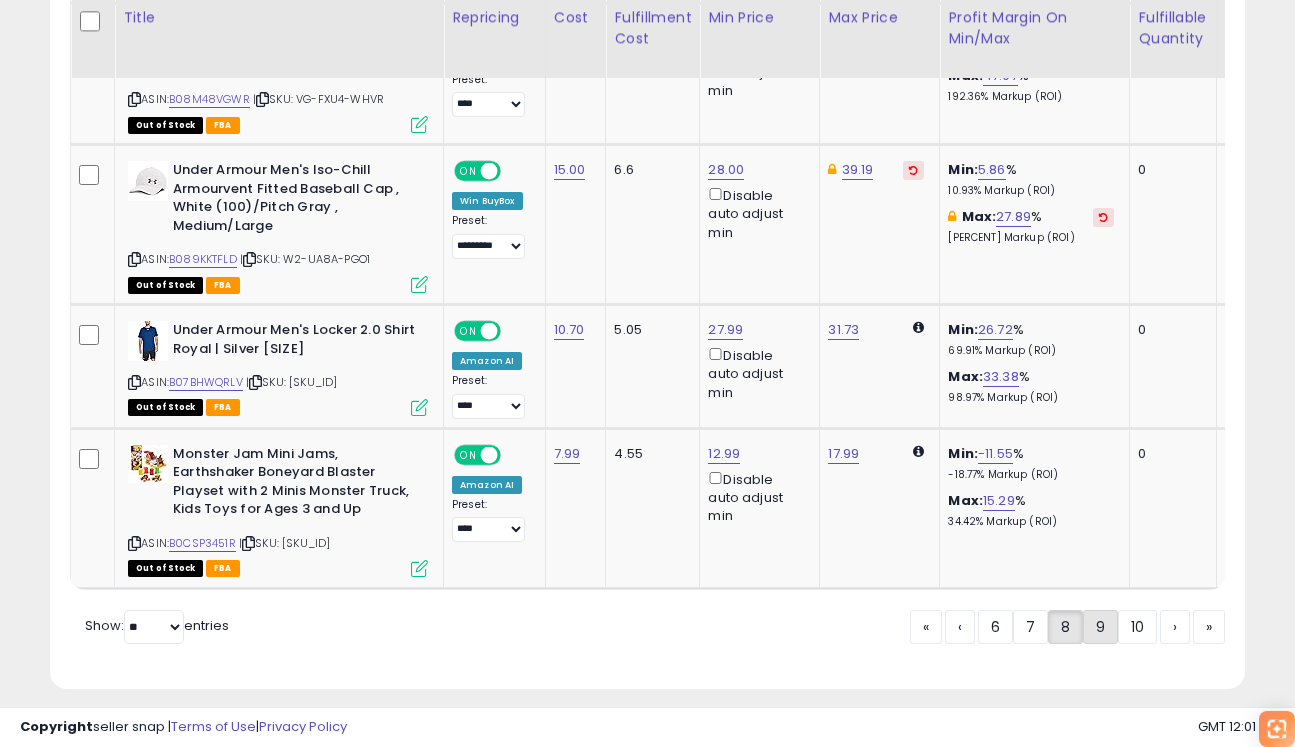 click on "9" 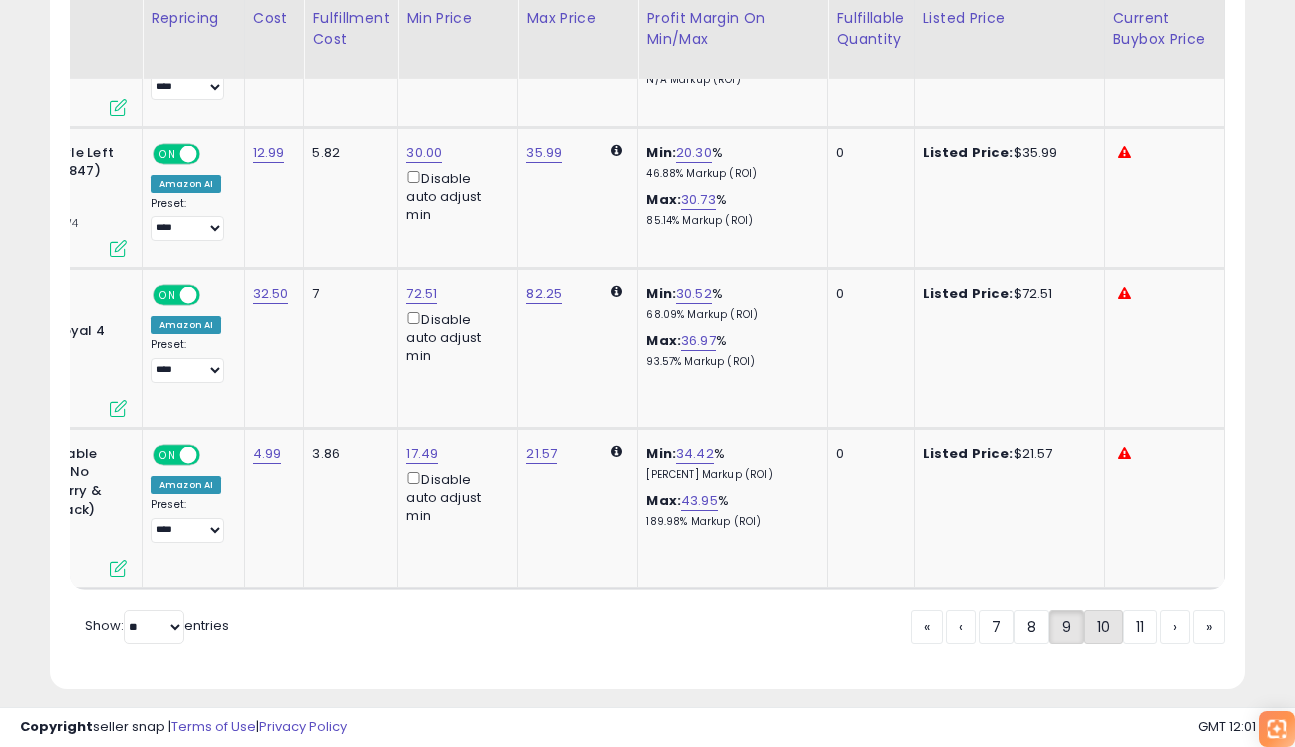 click on "10" 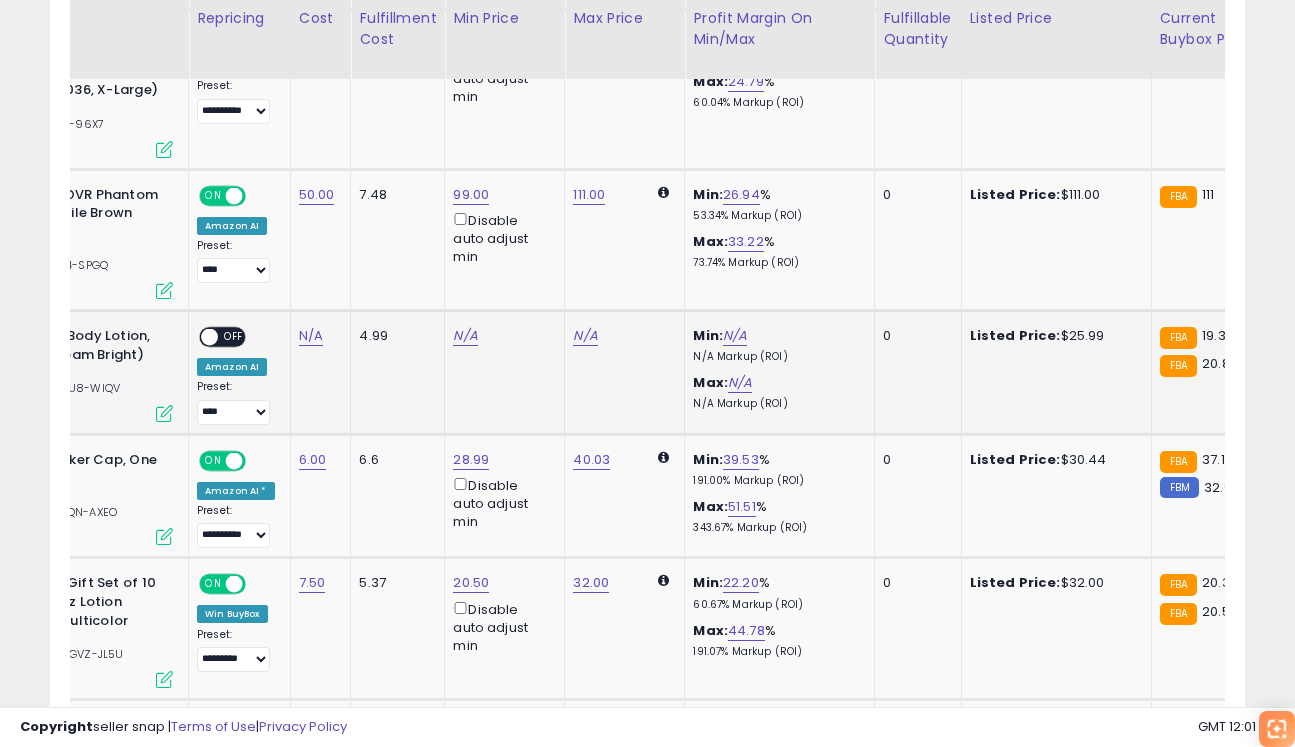 click on "N/A" 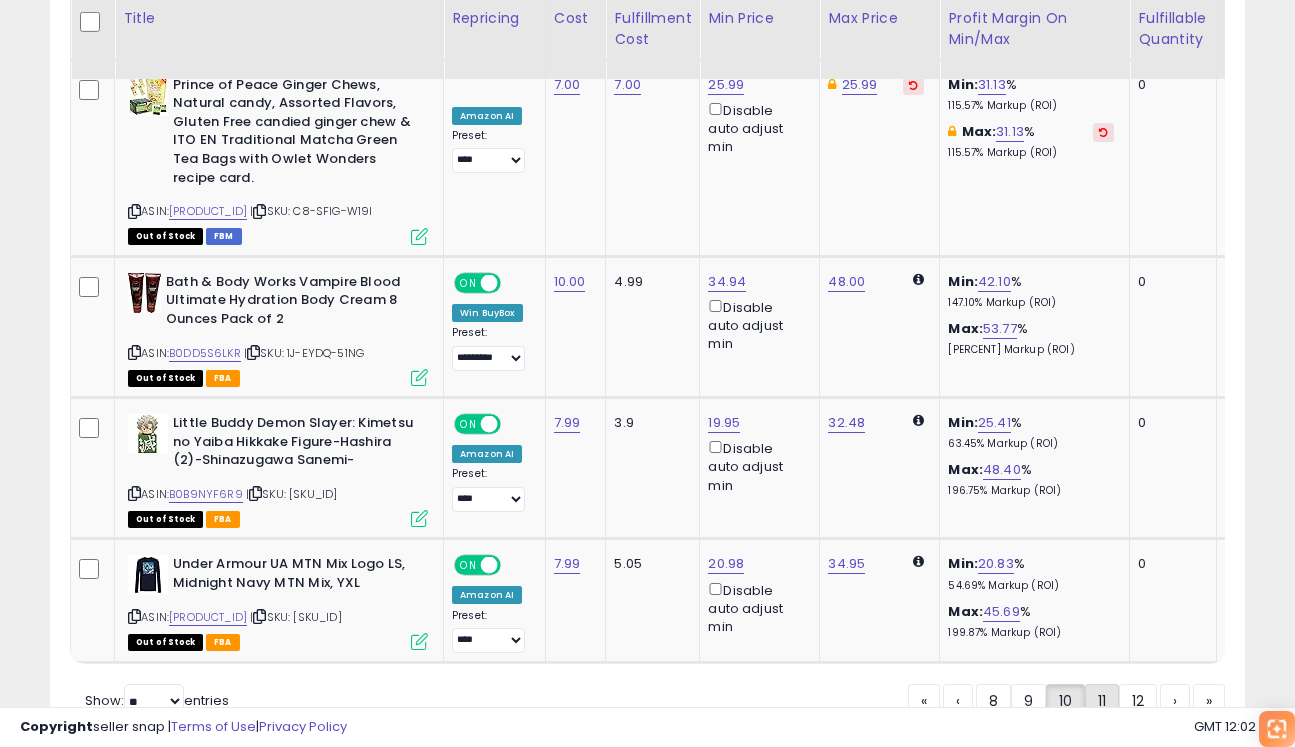click on "11" 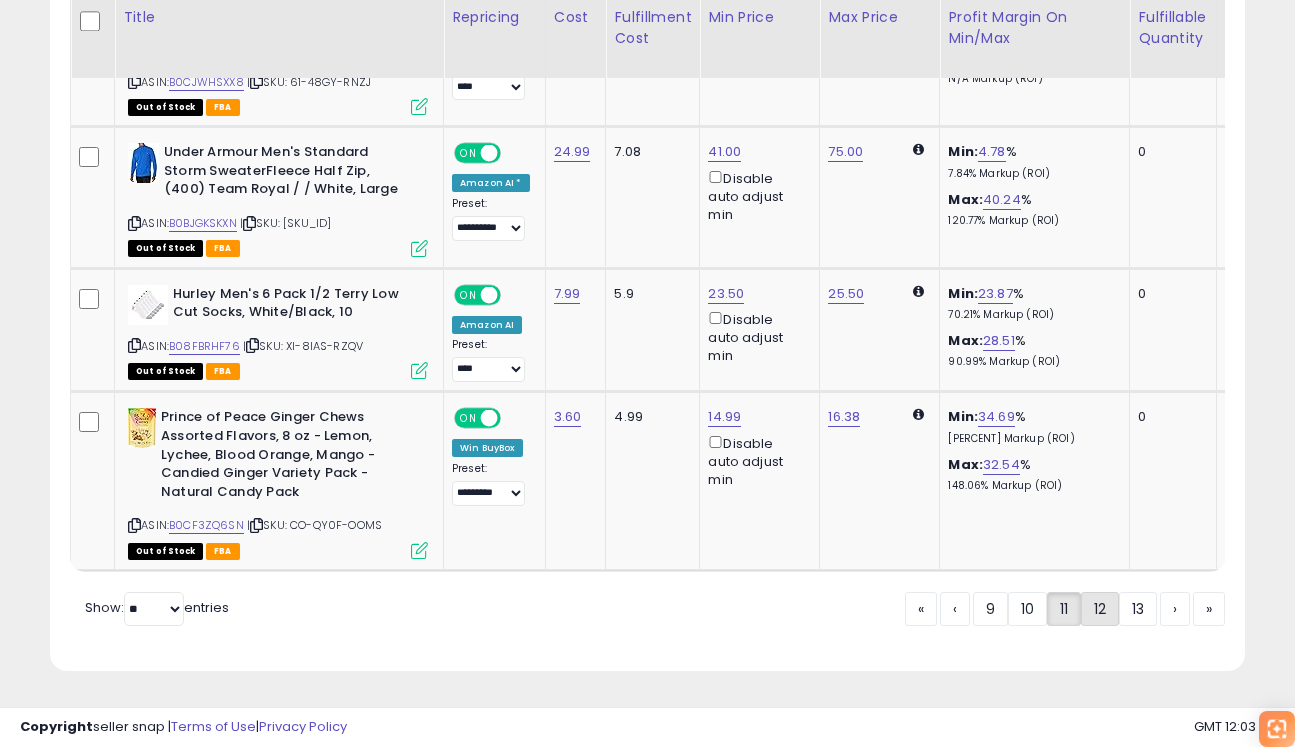 click on "12" 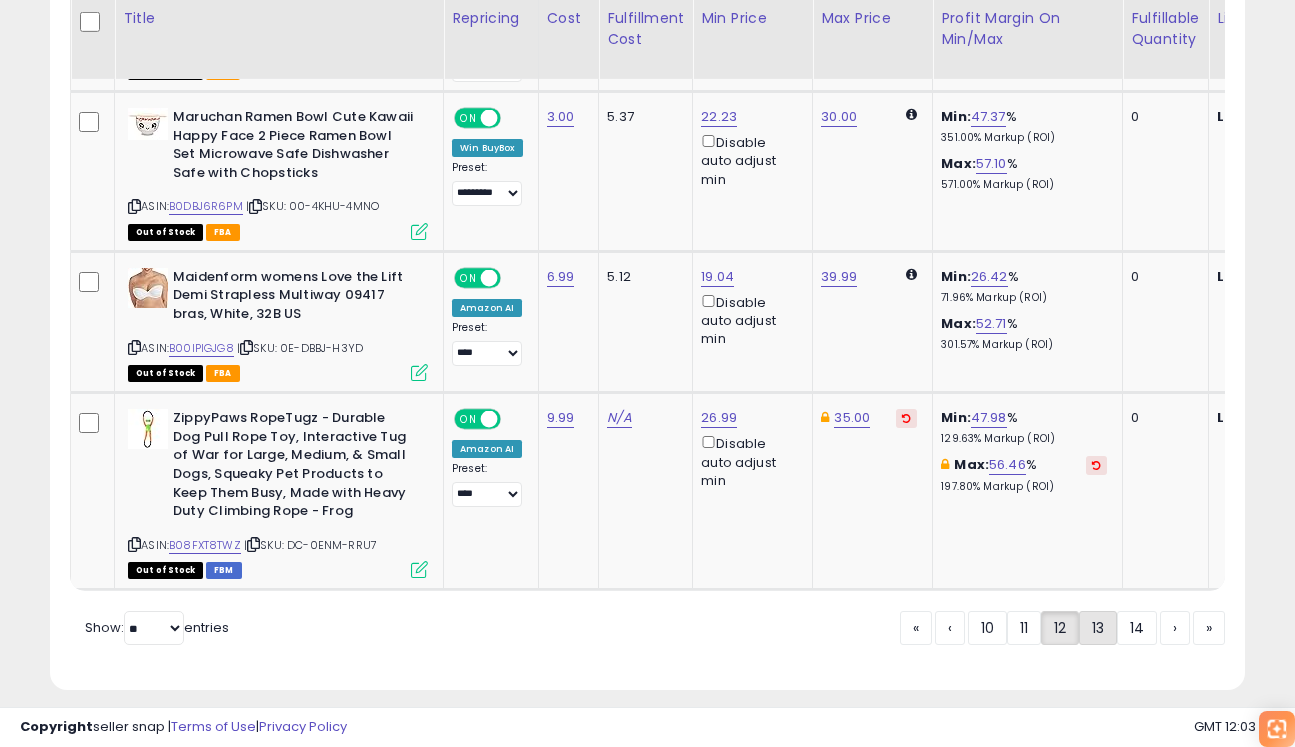 click on "13" 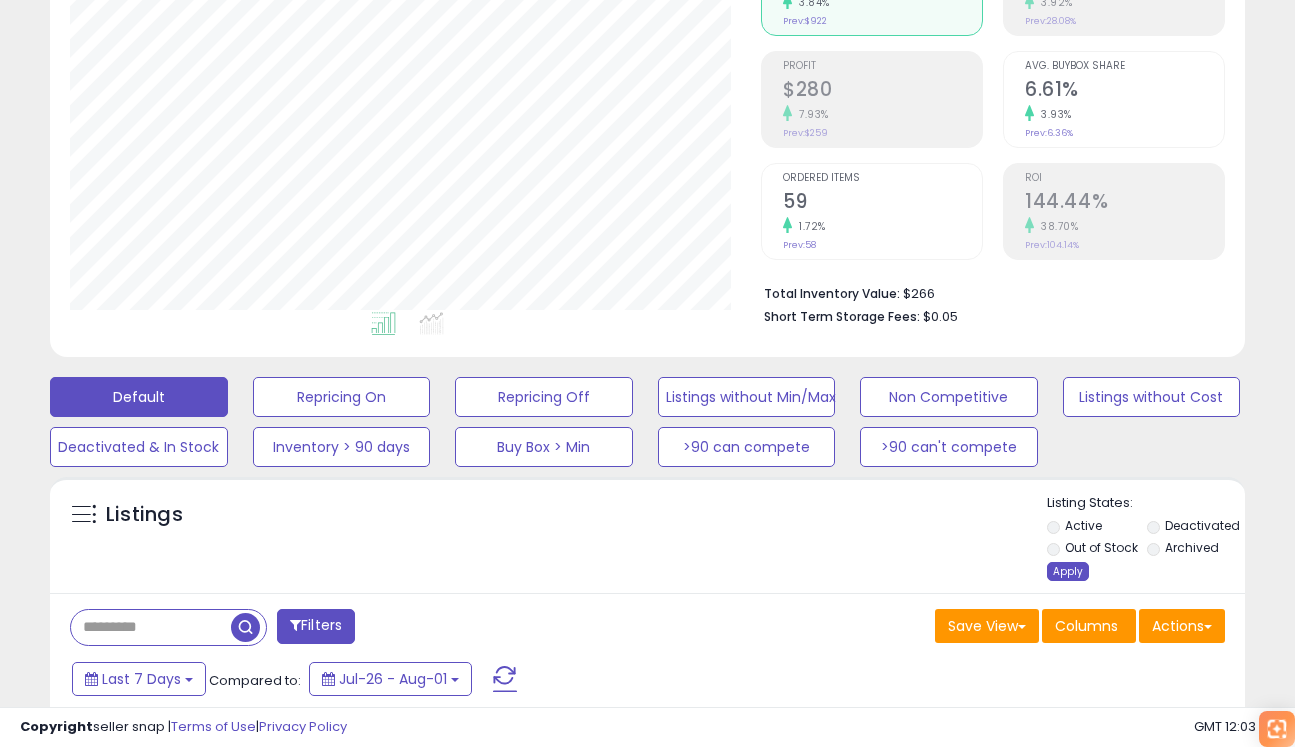 click on "Apply" at bounding box center (1068, 571) 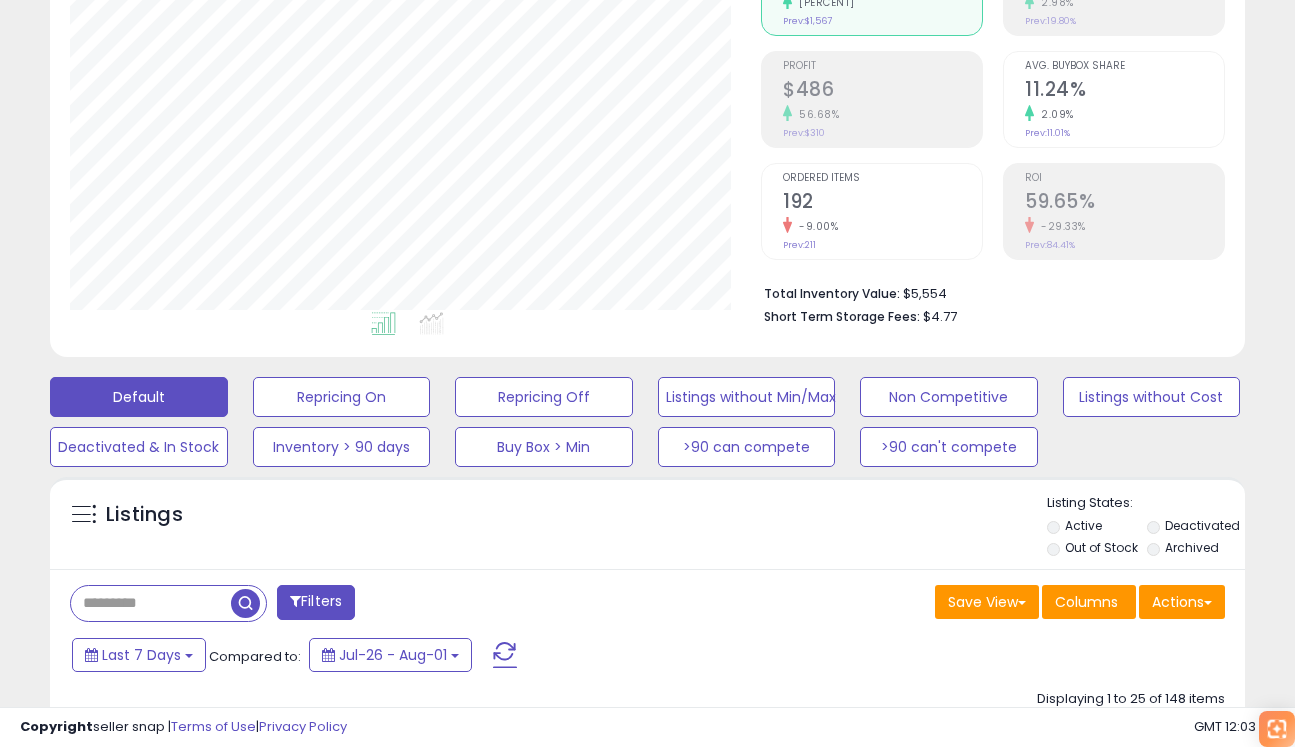 click at bounding box center (151, 603) 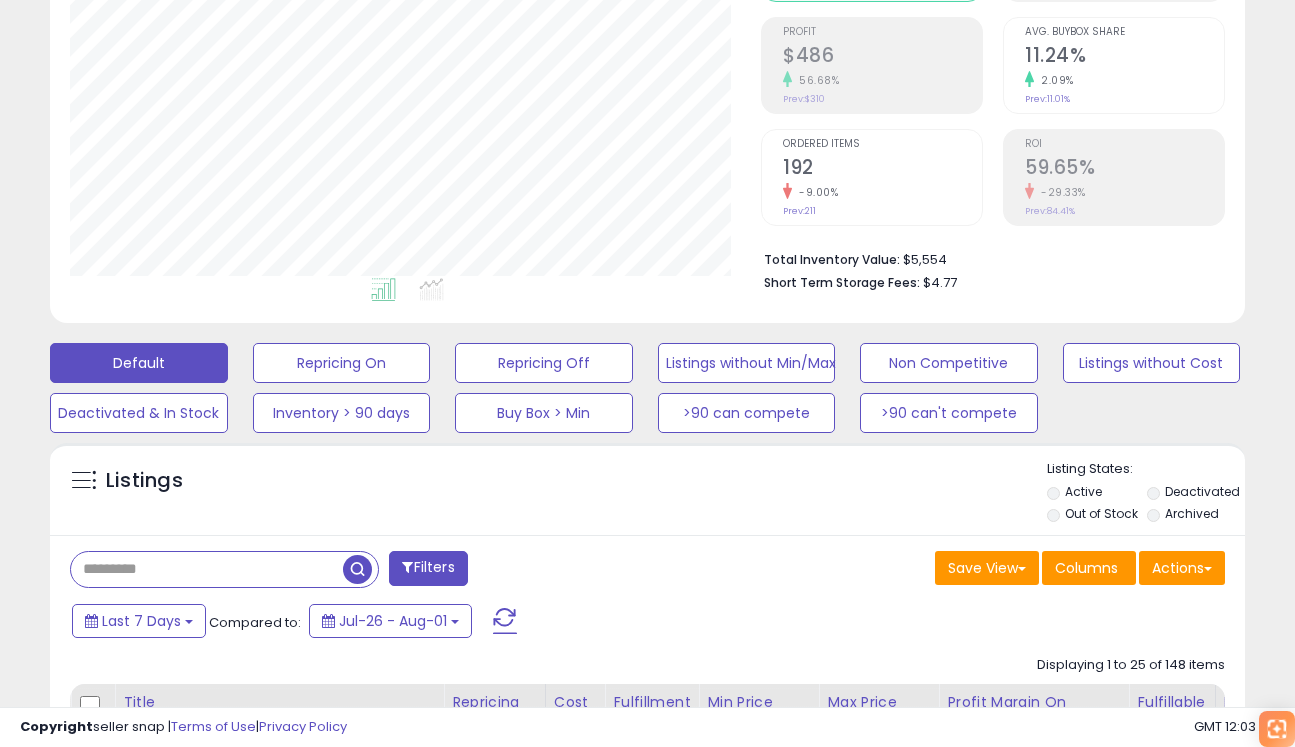 type on "*" 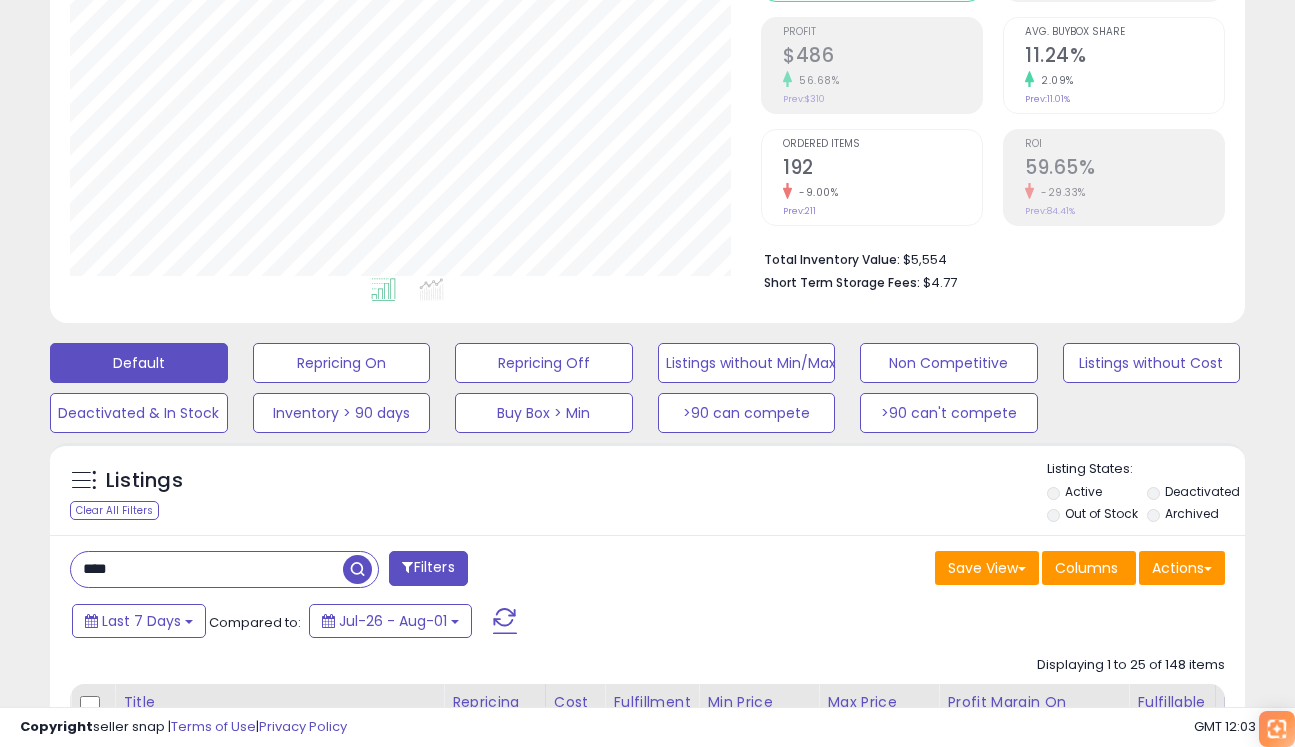 type on "****" 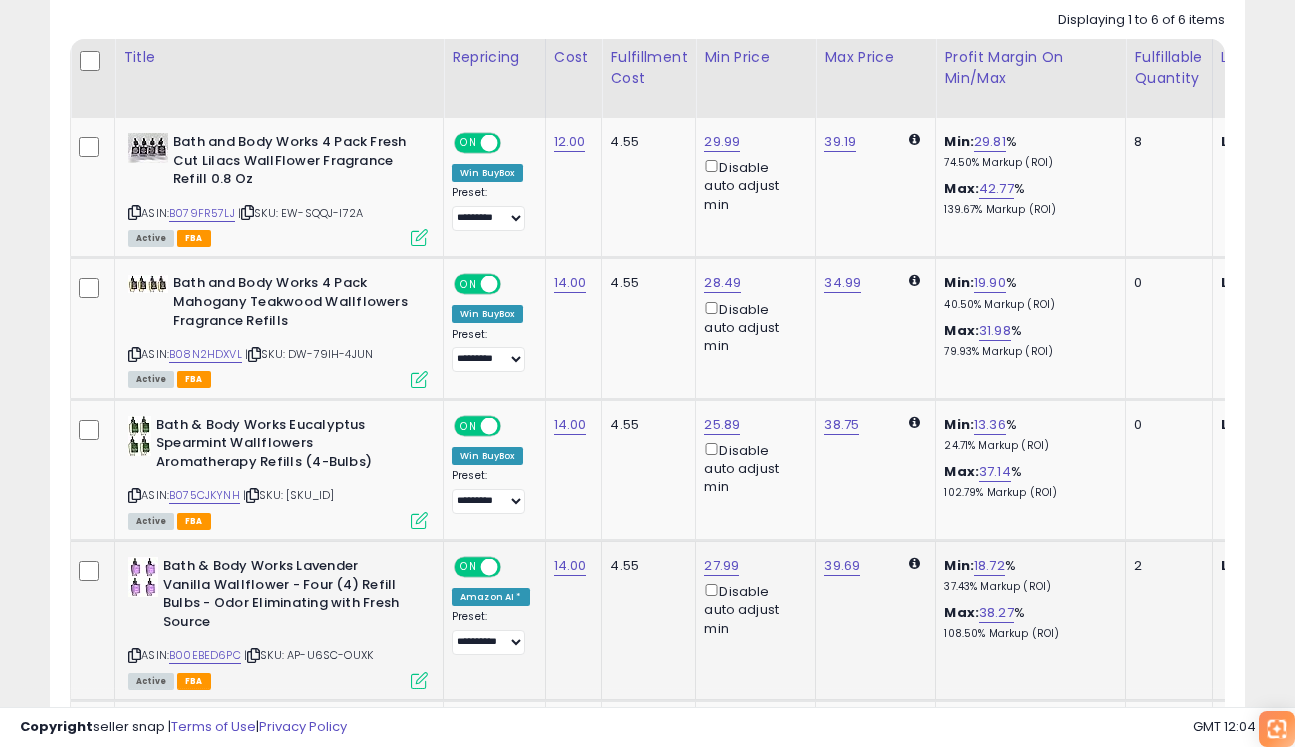 scroll, scrollTop: 0, scrollLeft: 55, axis: horizontal 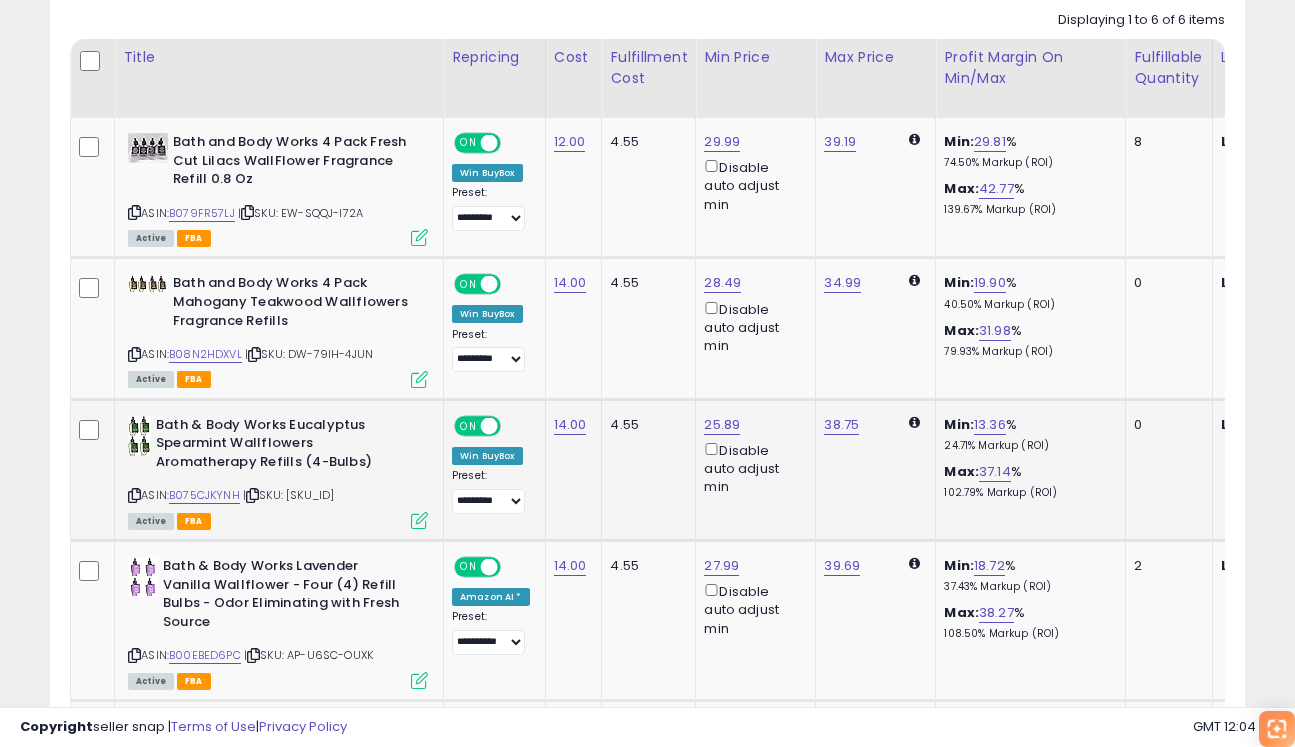 click on "4.55" 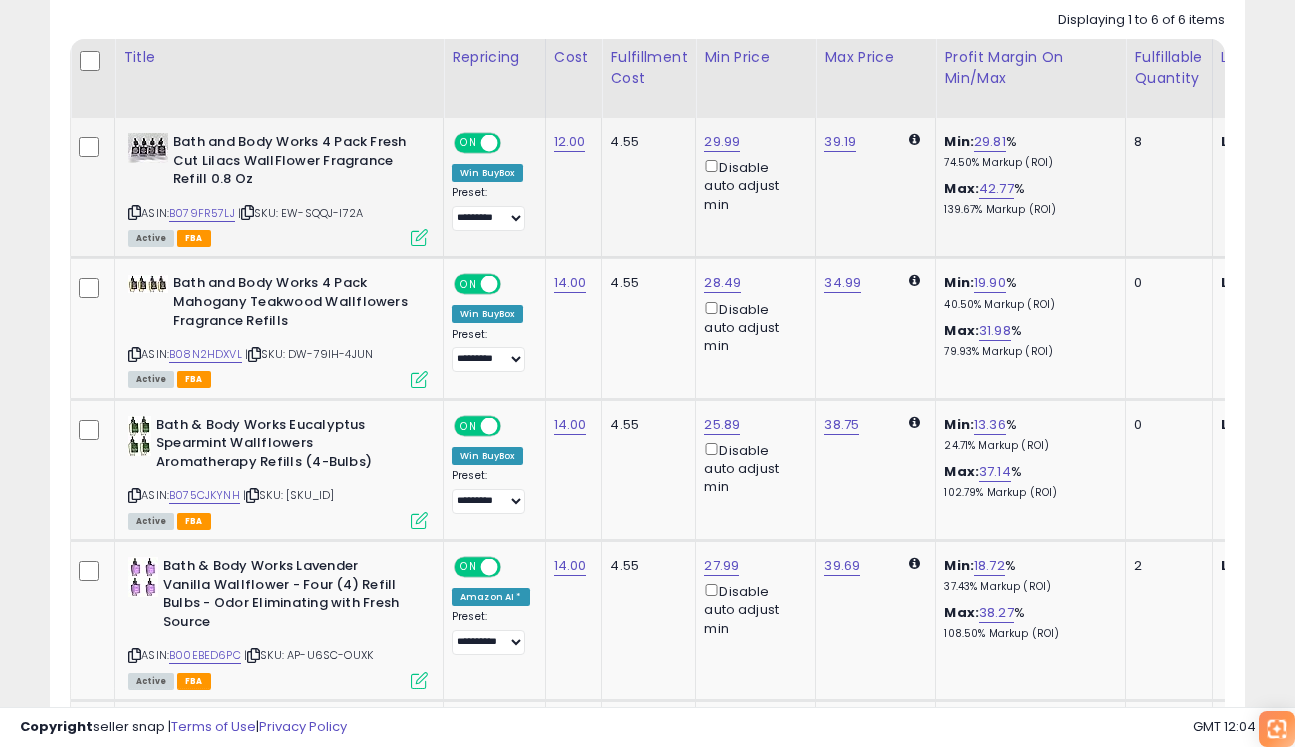 click on "[PRICE]  Disable auto adjust min" 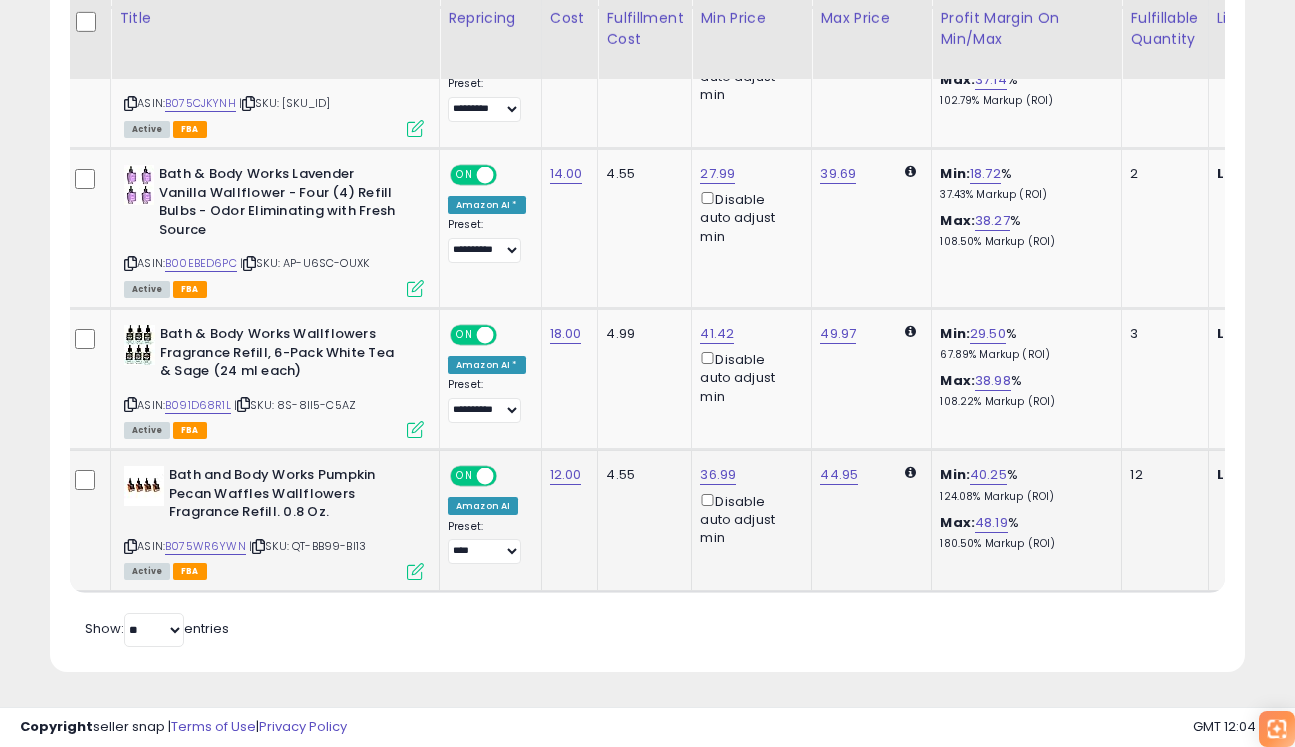 click on "44.95" 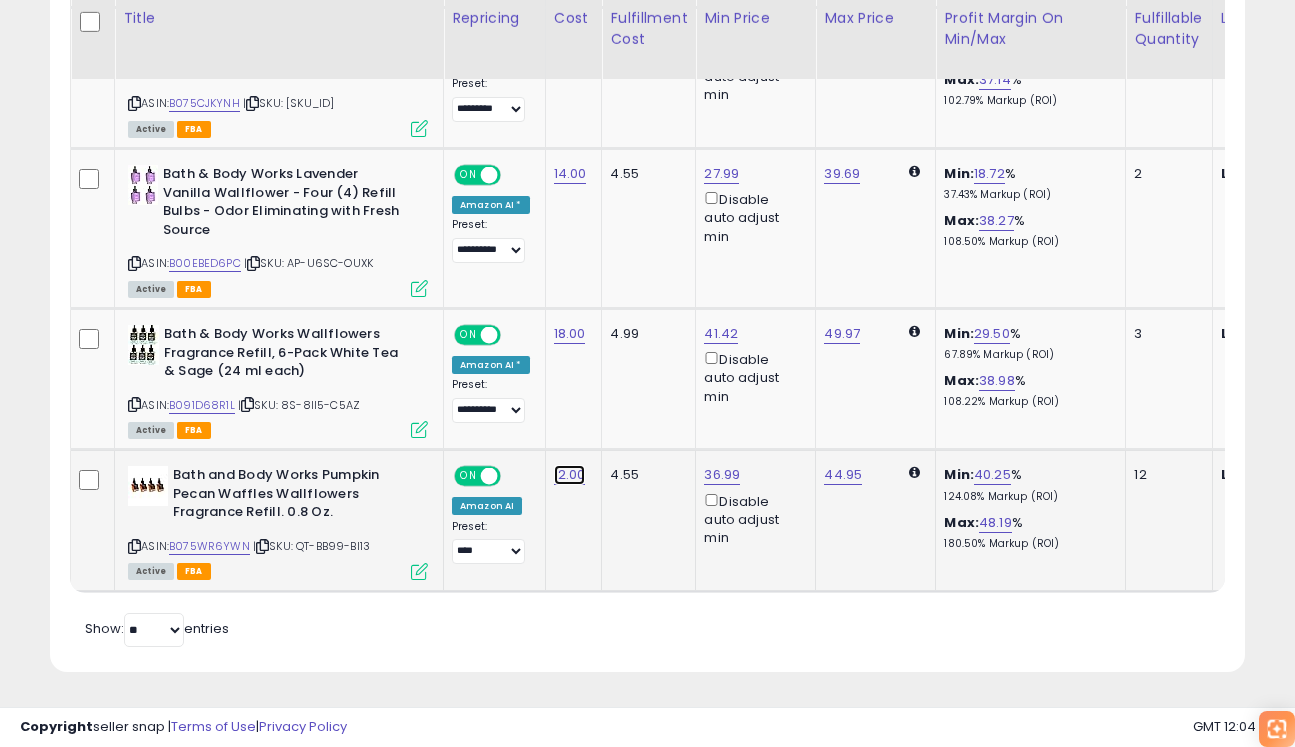 click on "12.00" at bounding box center [570, -250] 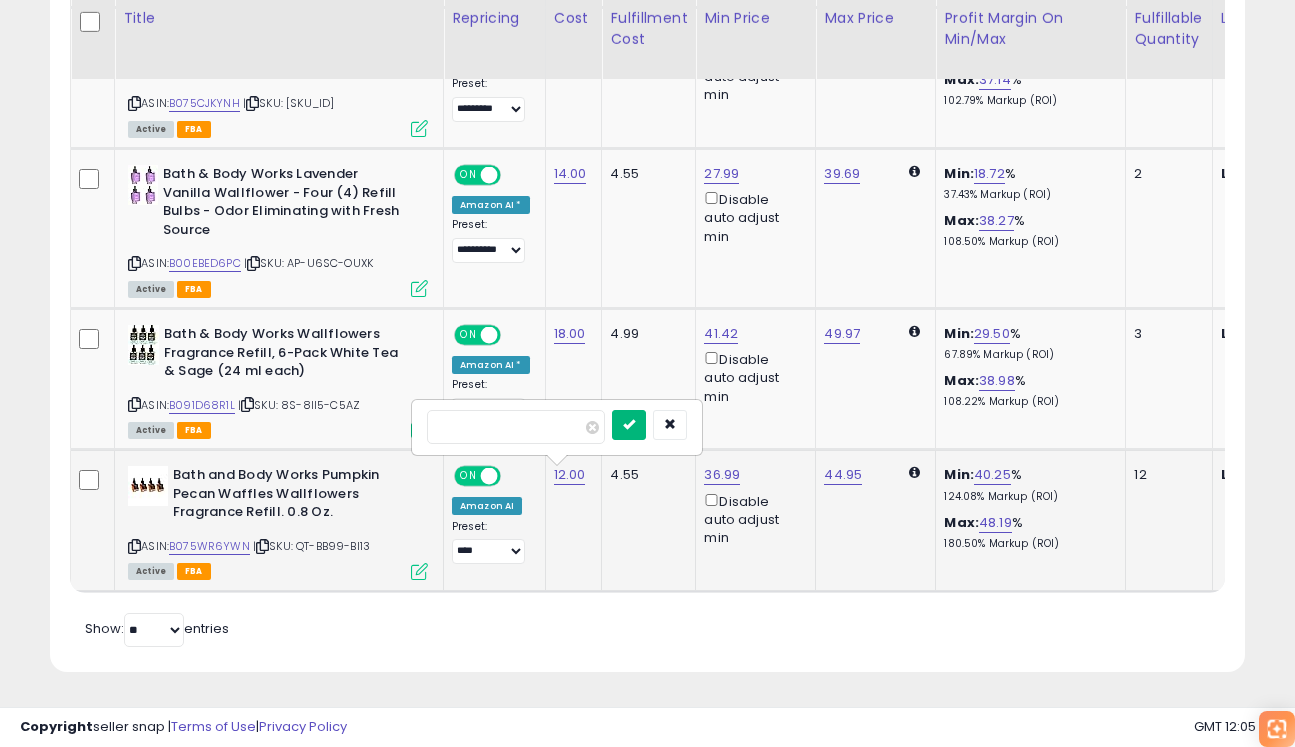 type on "**" 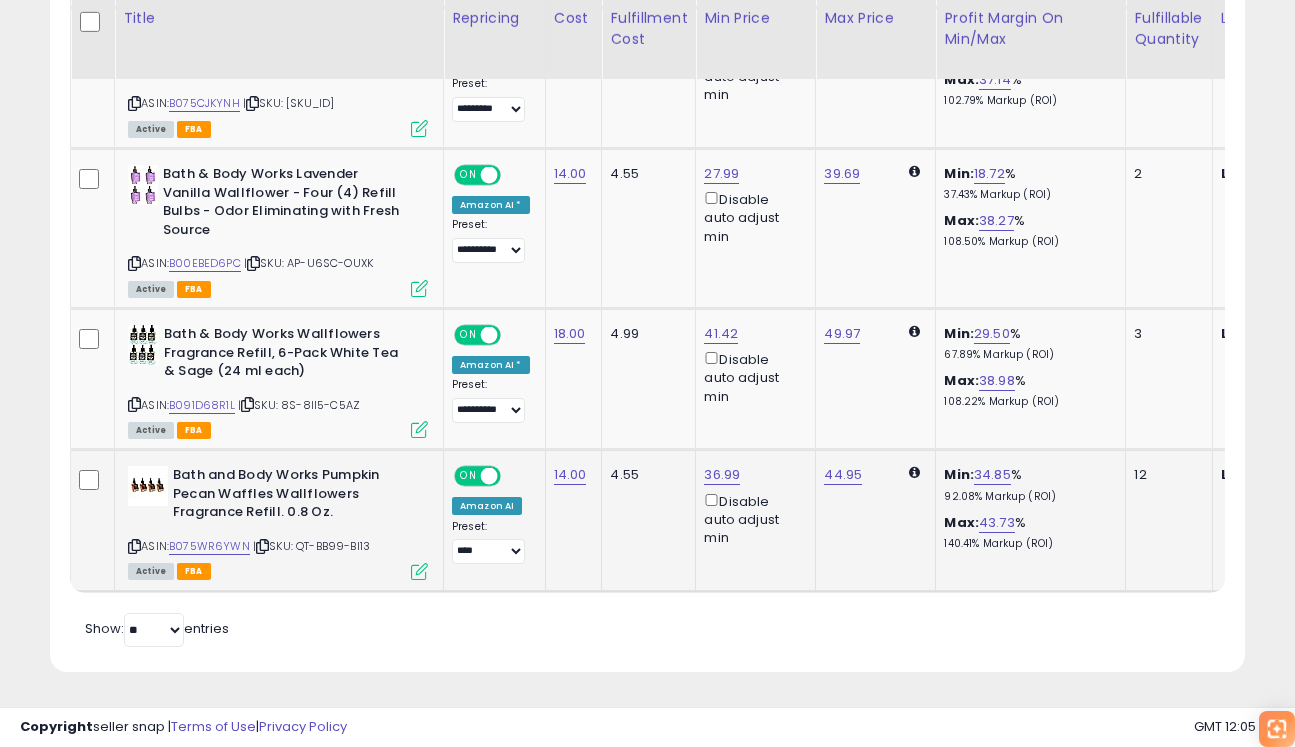 click on "44.95" 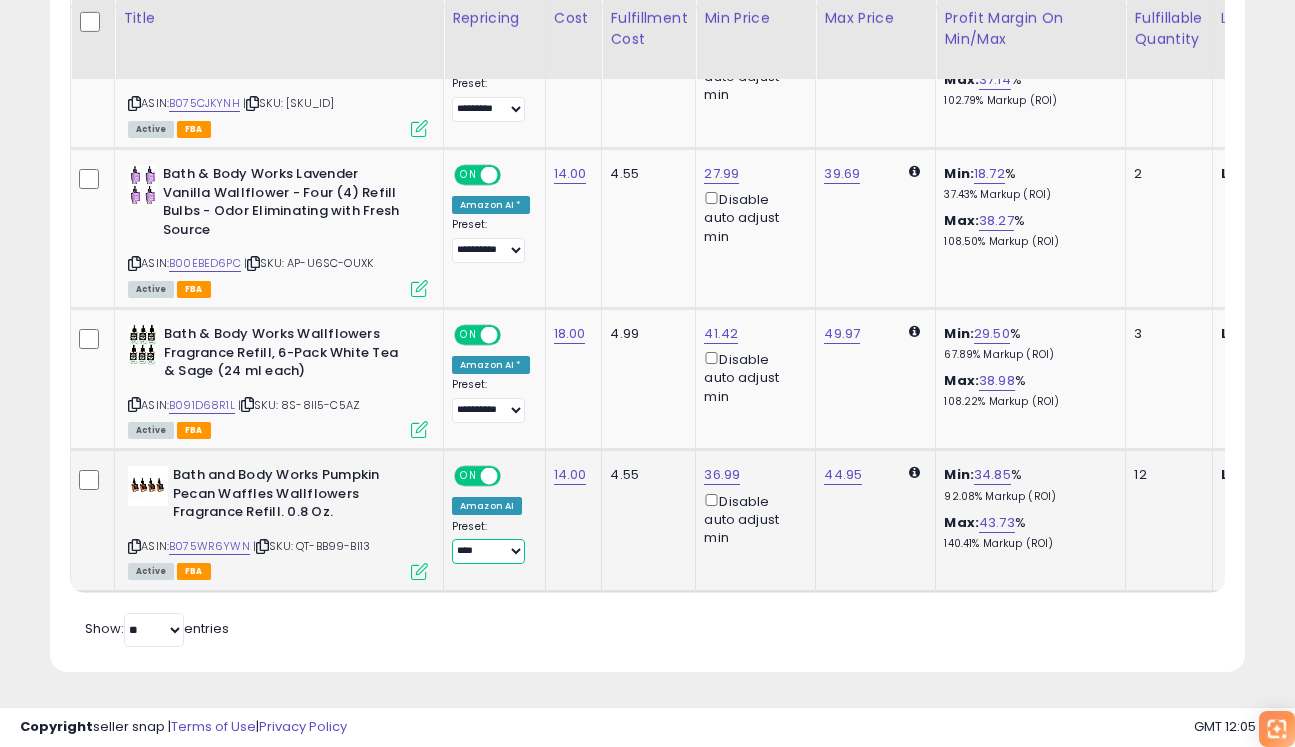 click on "**********" at bounding box center [488, 551] 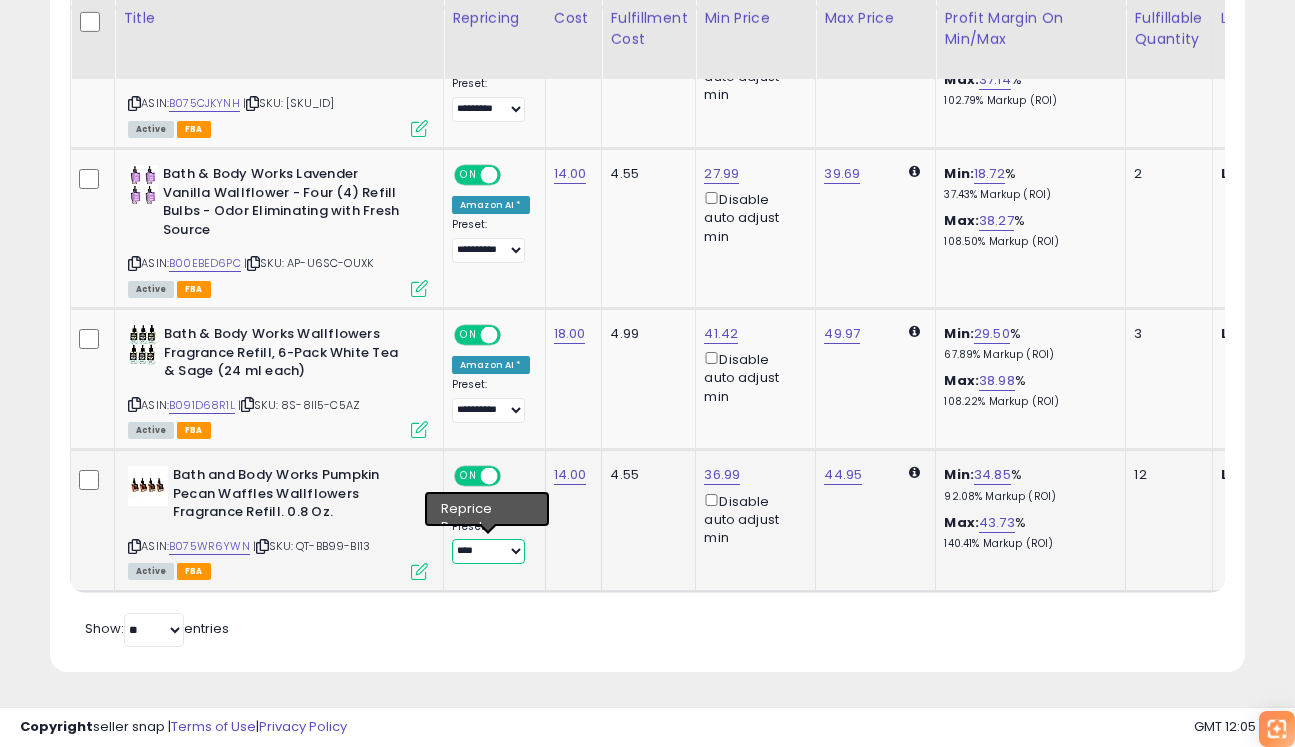 select on "*********" 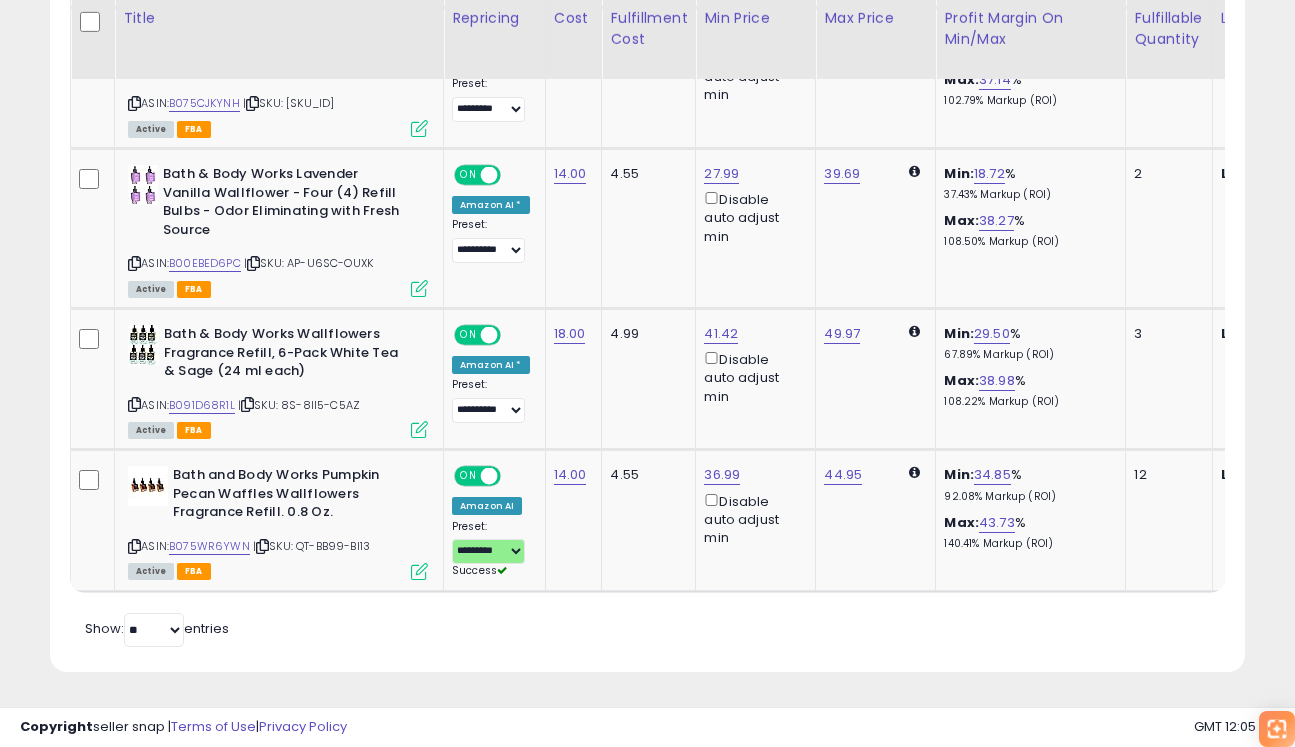 click on "14.00" 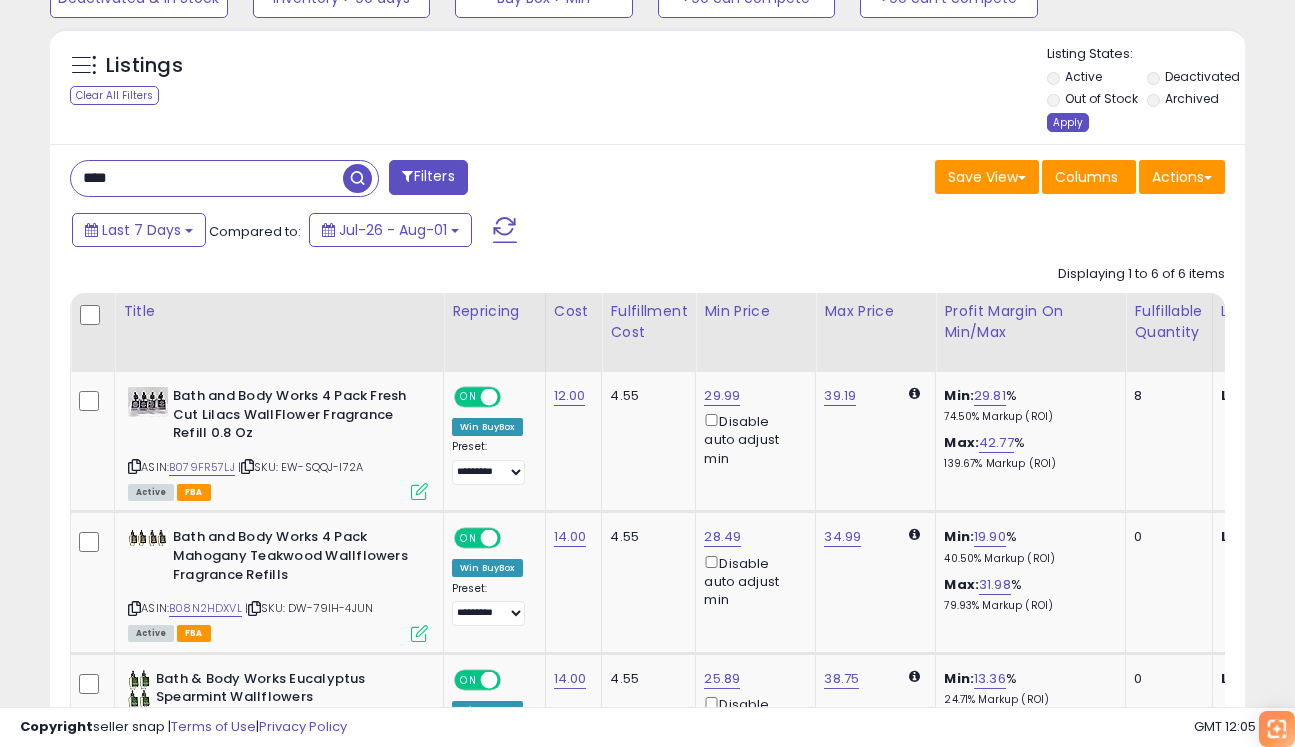 click on "Apply" at bounding box center [1068, 122] 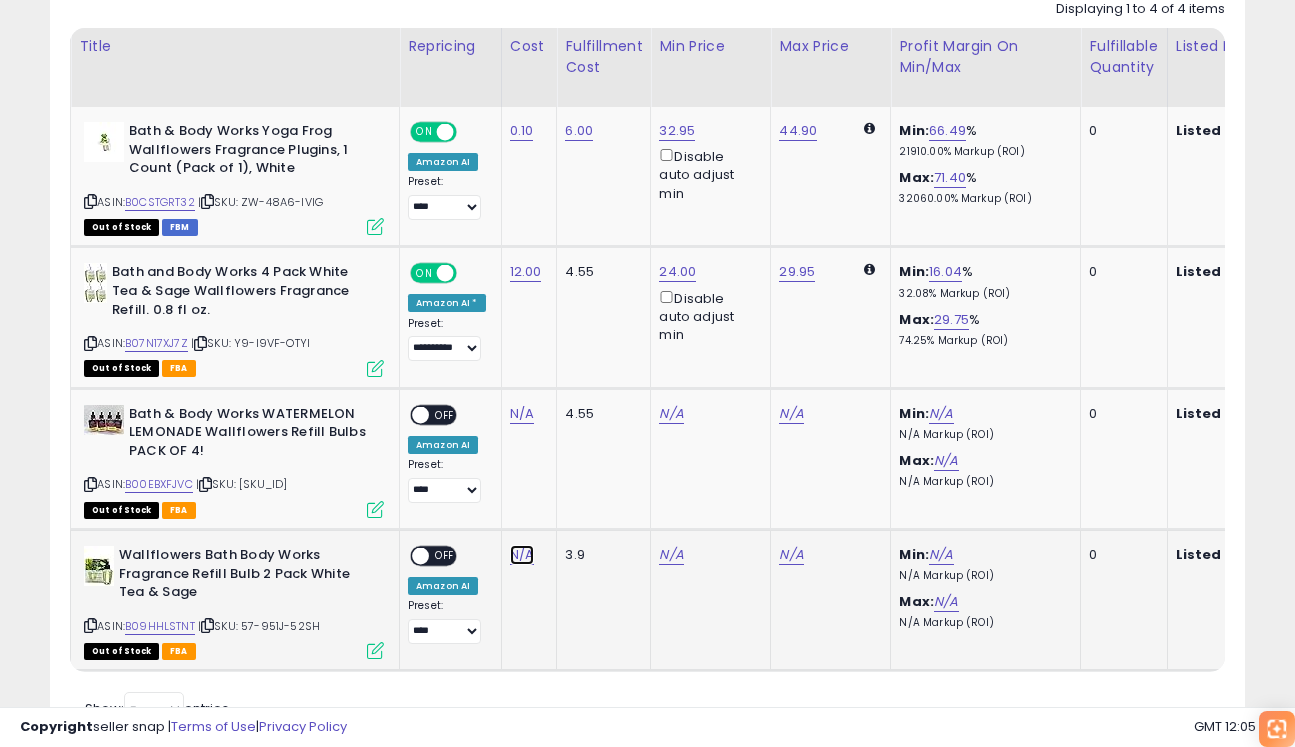 click on "N/A" at bounding box center (522, 414) 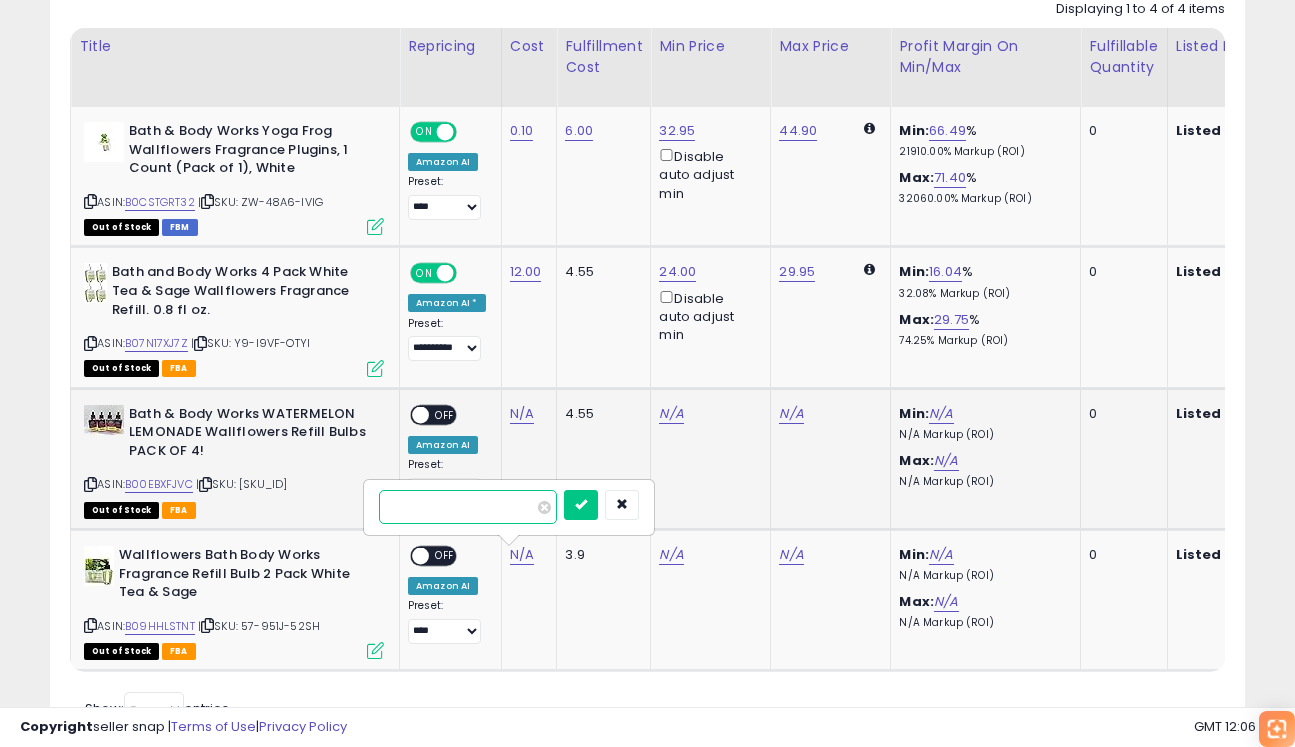 type on "****" 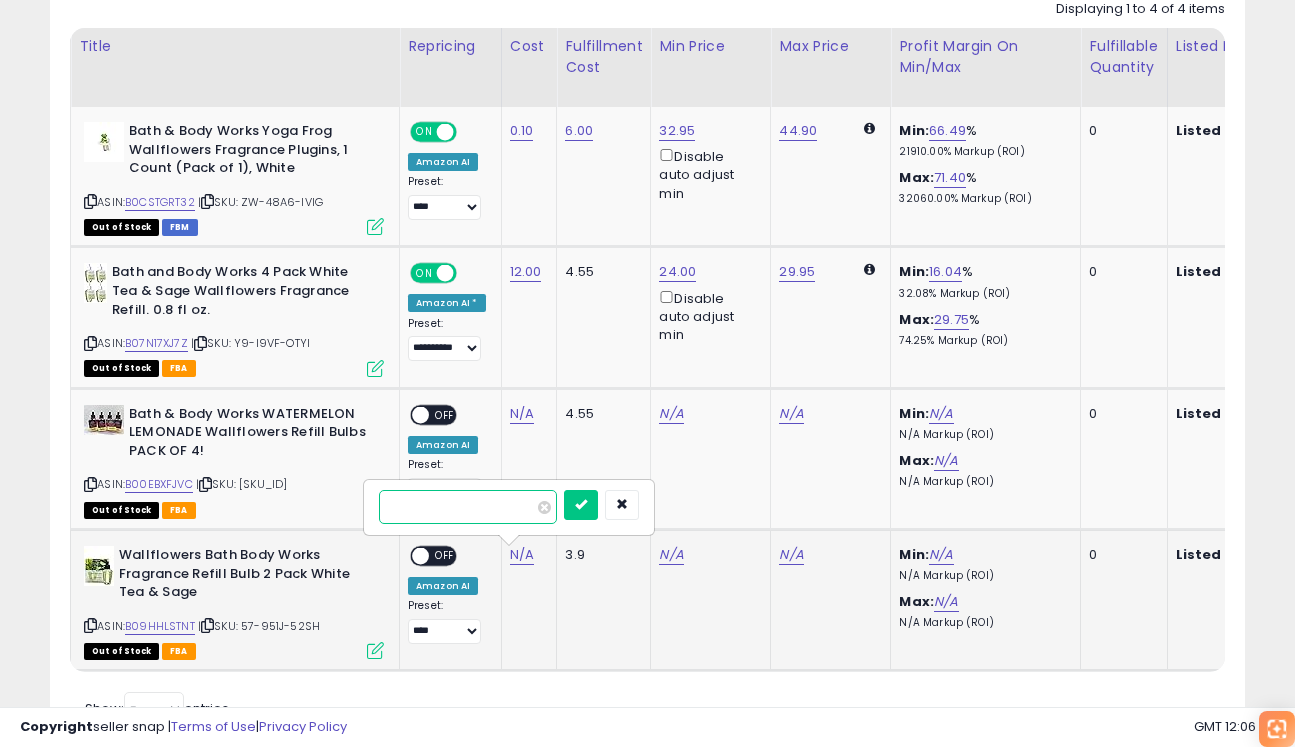 click on "****" at bounding box center (468, 507) 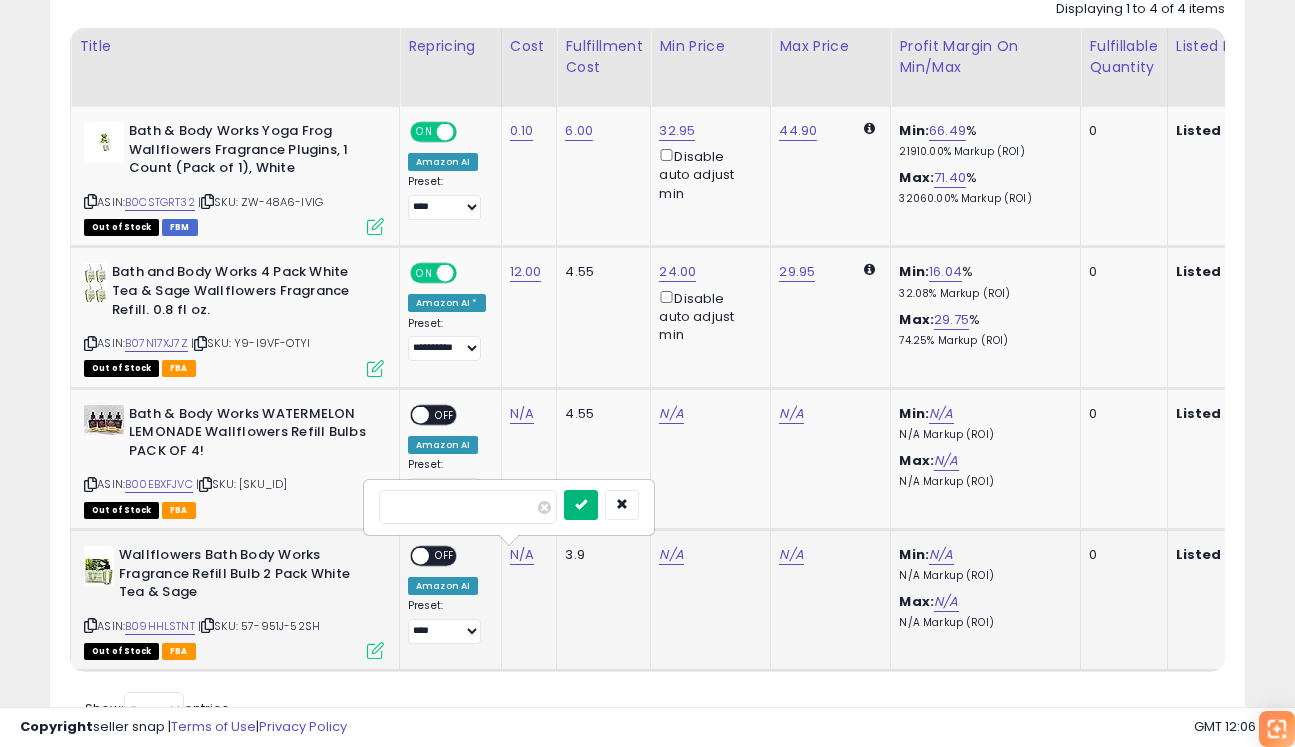click at bounding box center [581, 505] 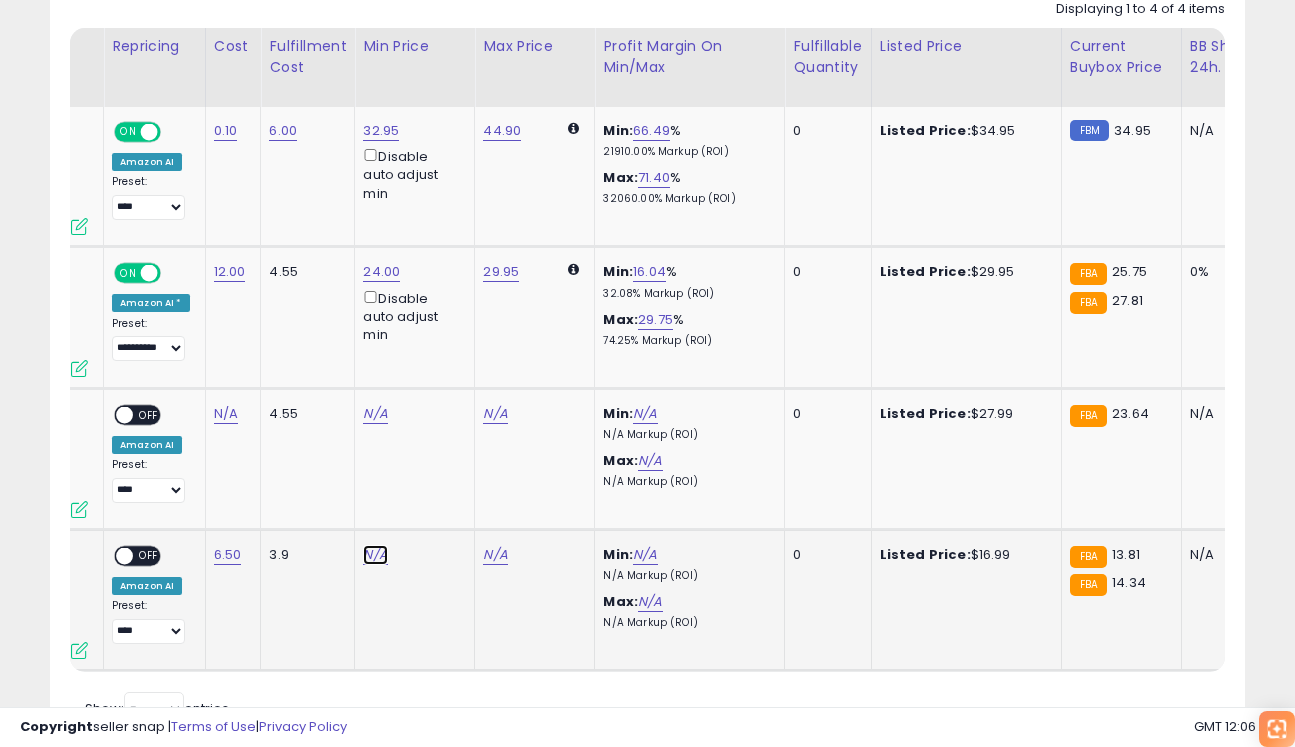 click on "N/A" at bounding box center (375, 414) 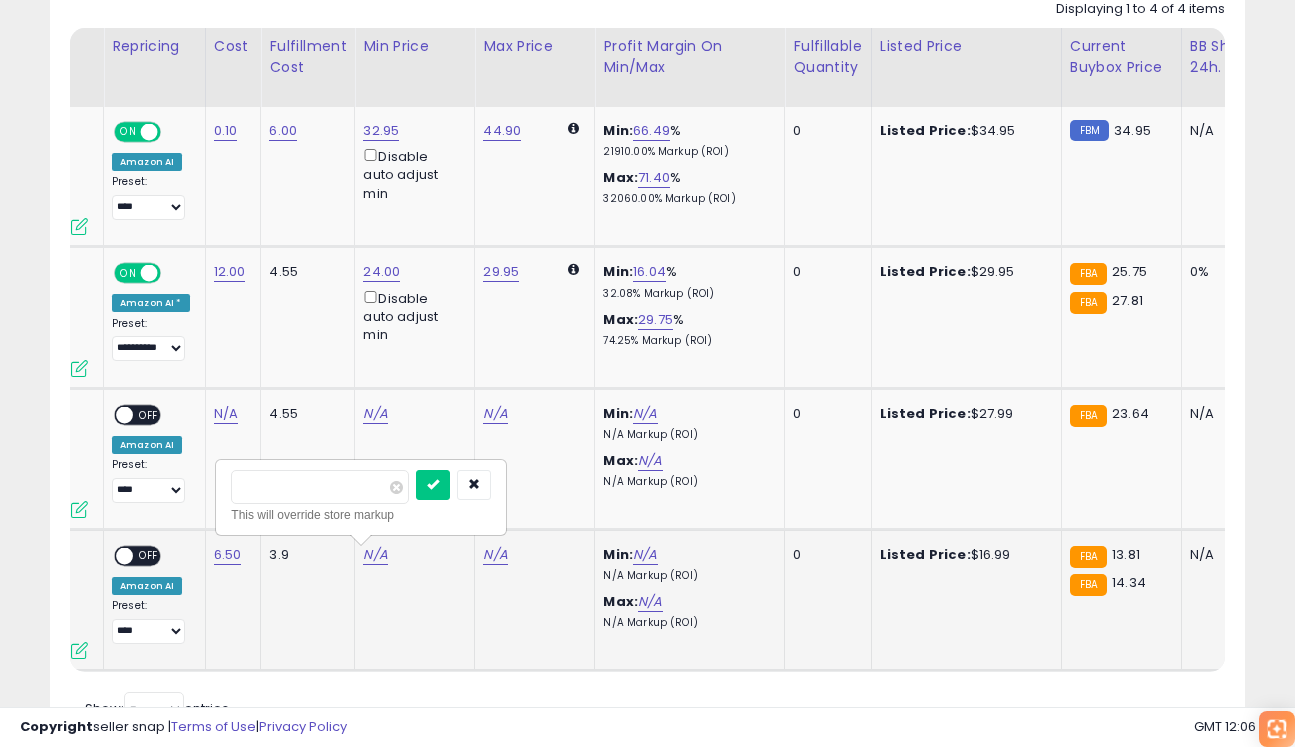 type on "*****" 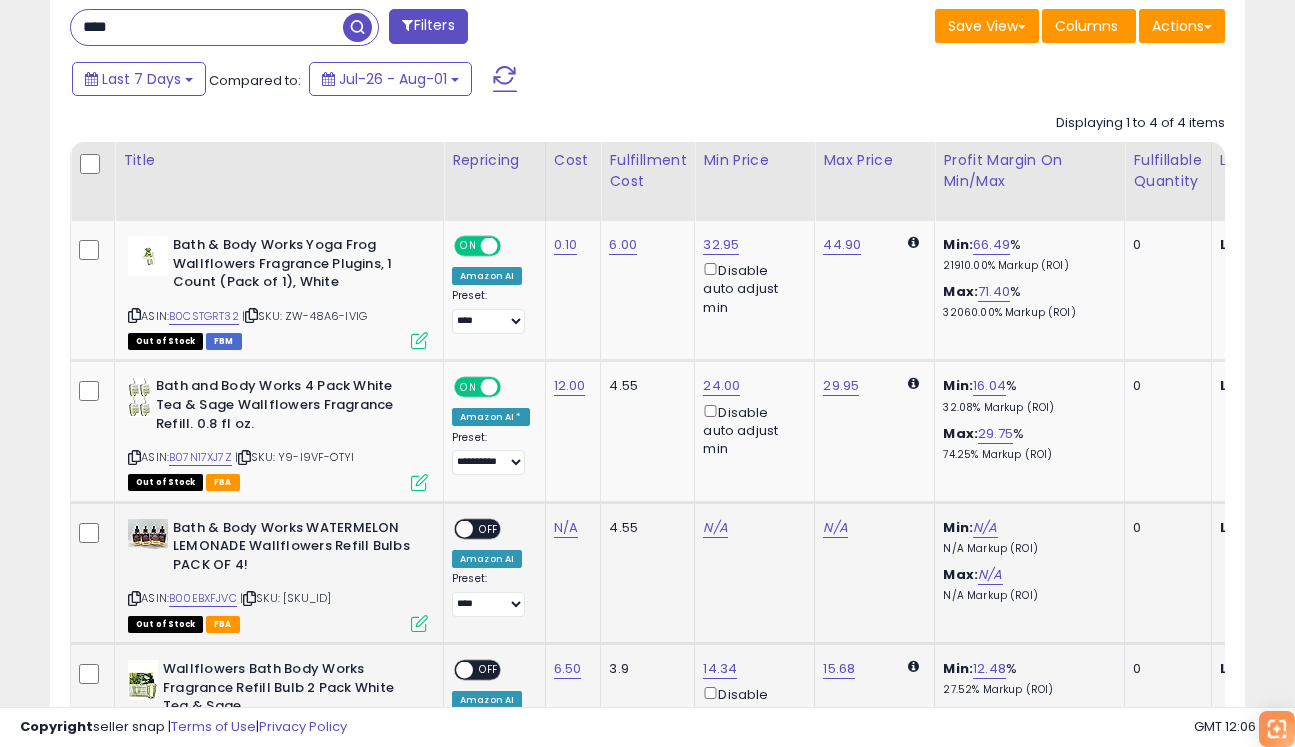 scroll, scrollTop: 0, scrollLeft: 207, axis: horizontal 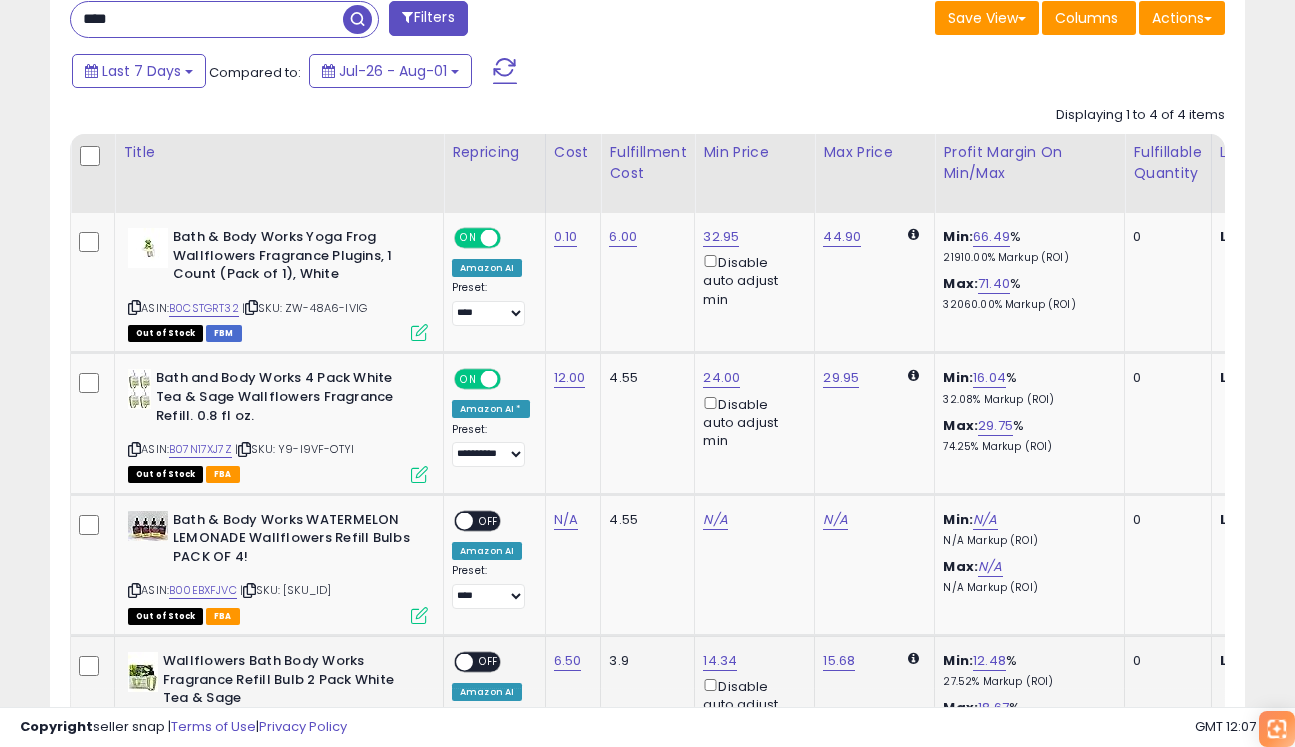 click on "Last 7 Days
Compared to:
Jul-26 - Aug-01" at bounding box center [500, 73] 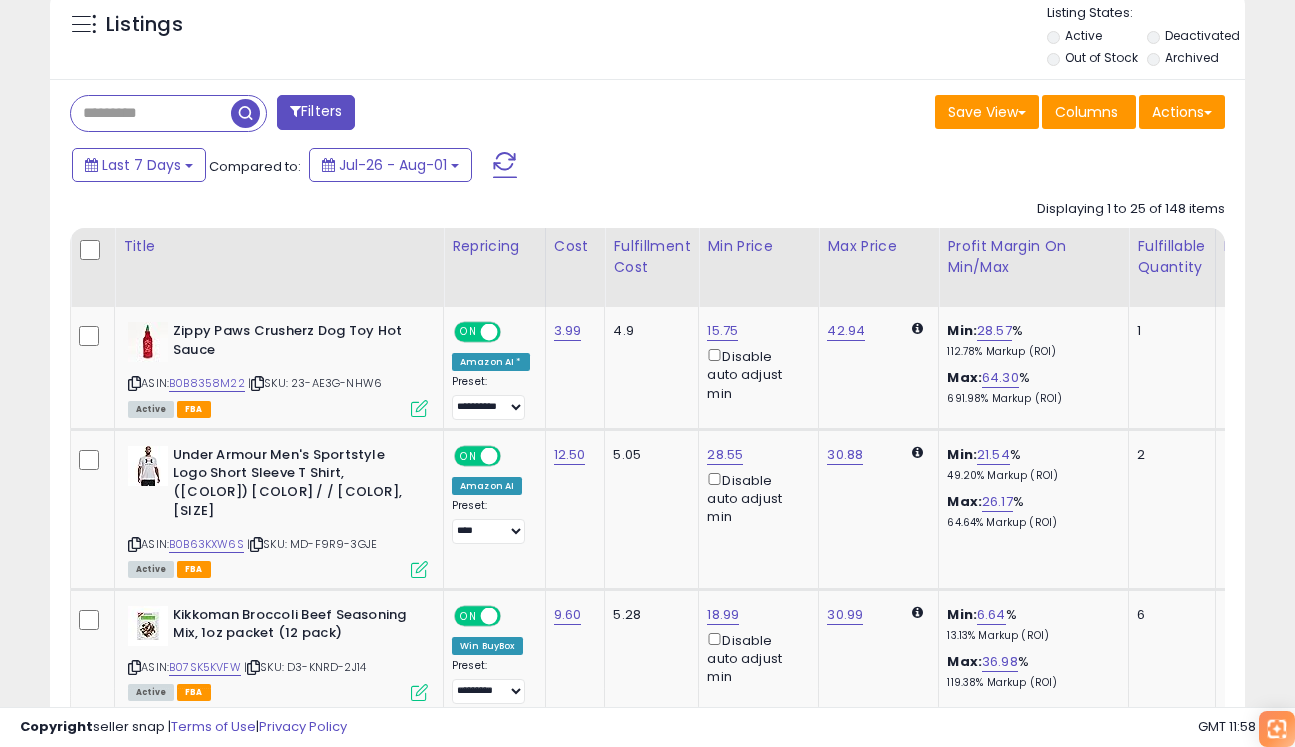 scroll, scrollTop: 761, scrollLeft: 0, axis: vertical 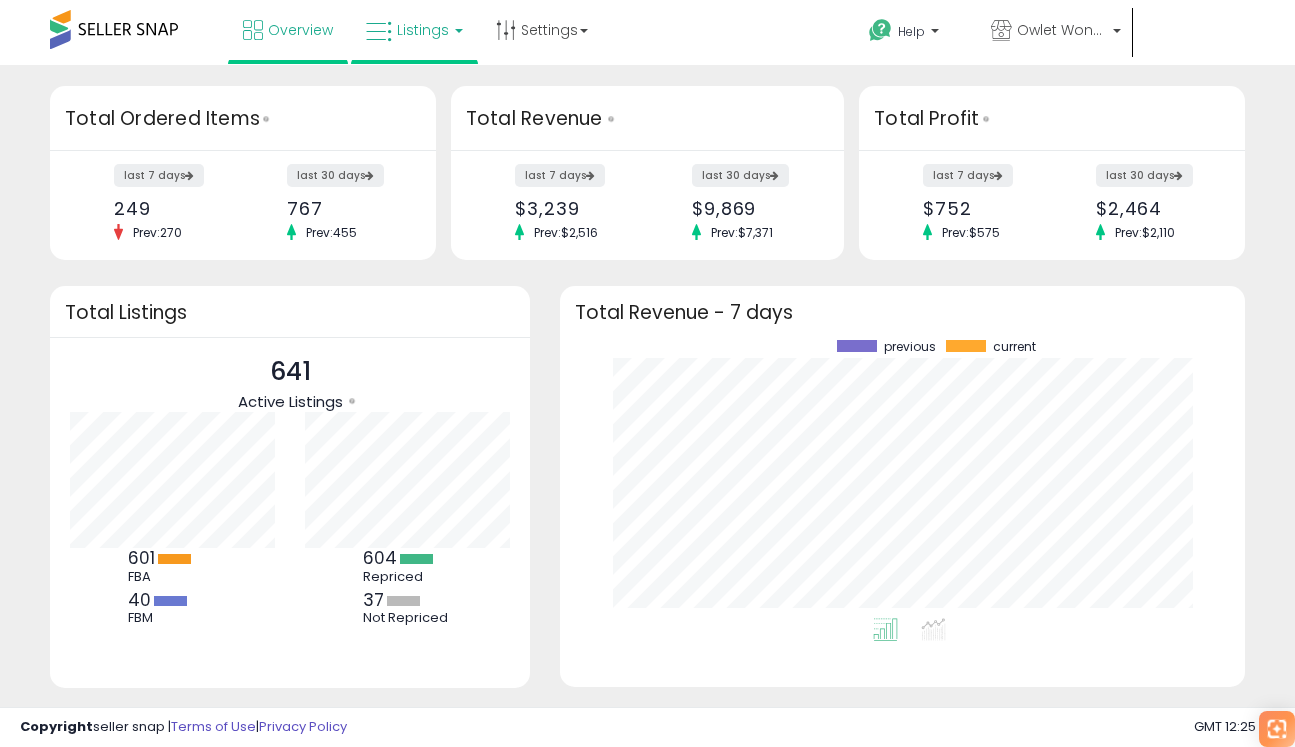 click on "Listings" at bounding box center (423, 30) 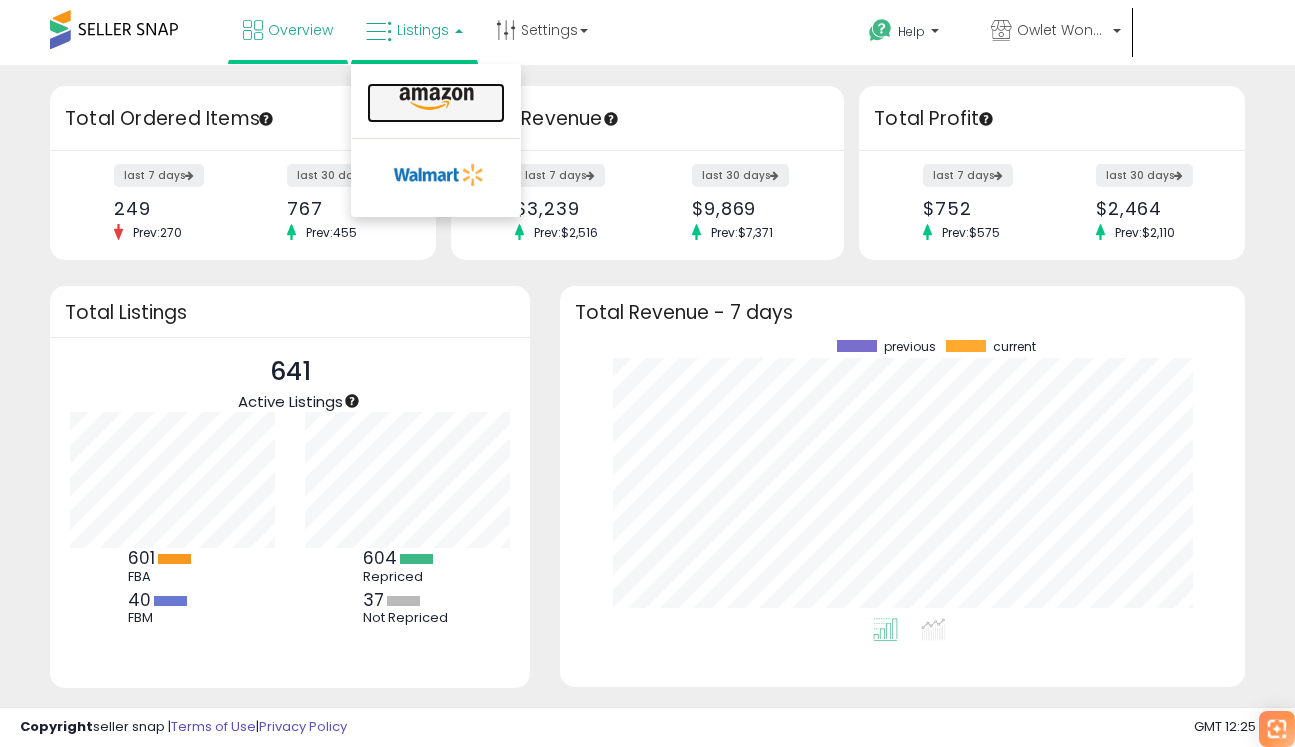 click at bounding box center (436, 99) 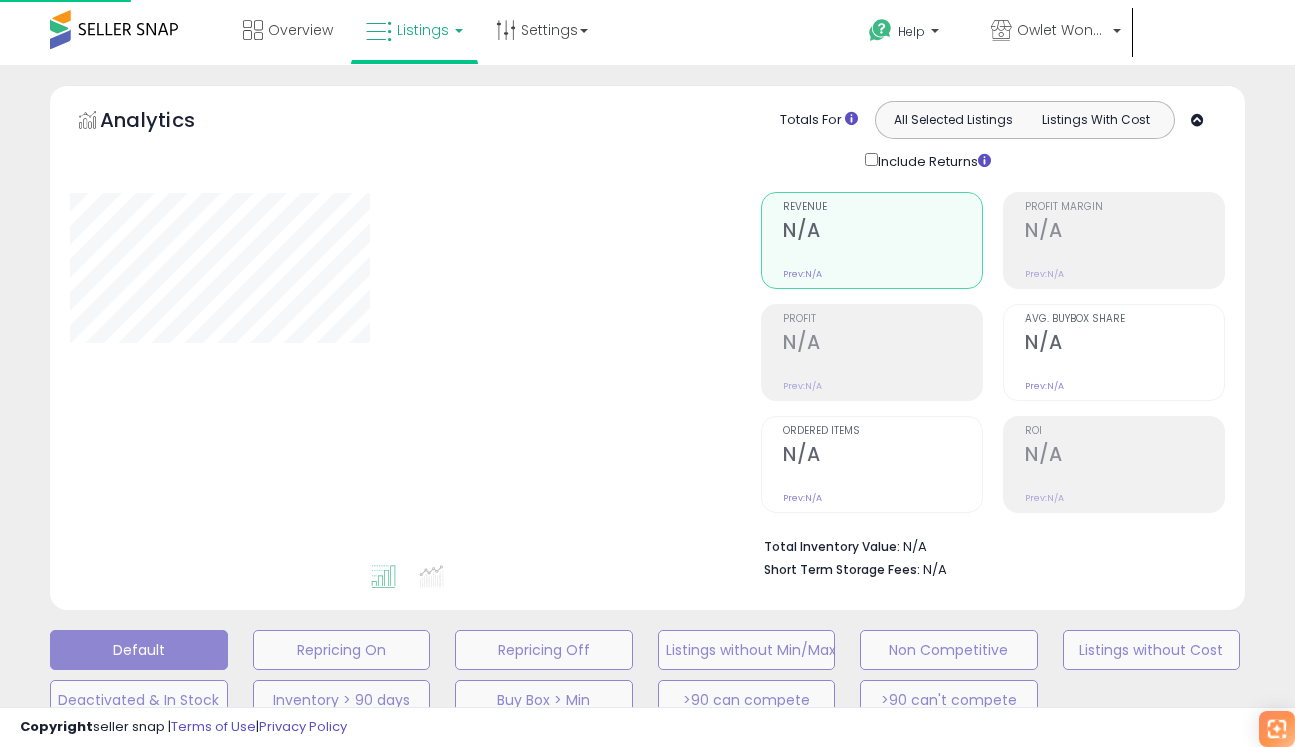scroll, scrollTop: 0, scrollLeft: 0, axis: both 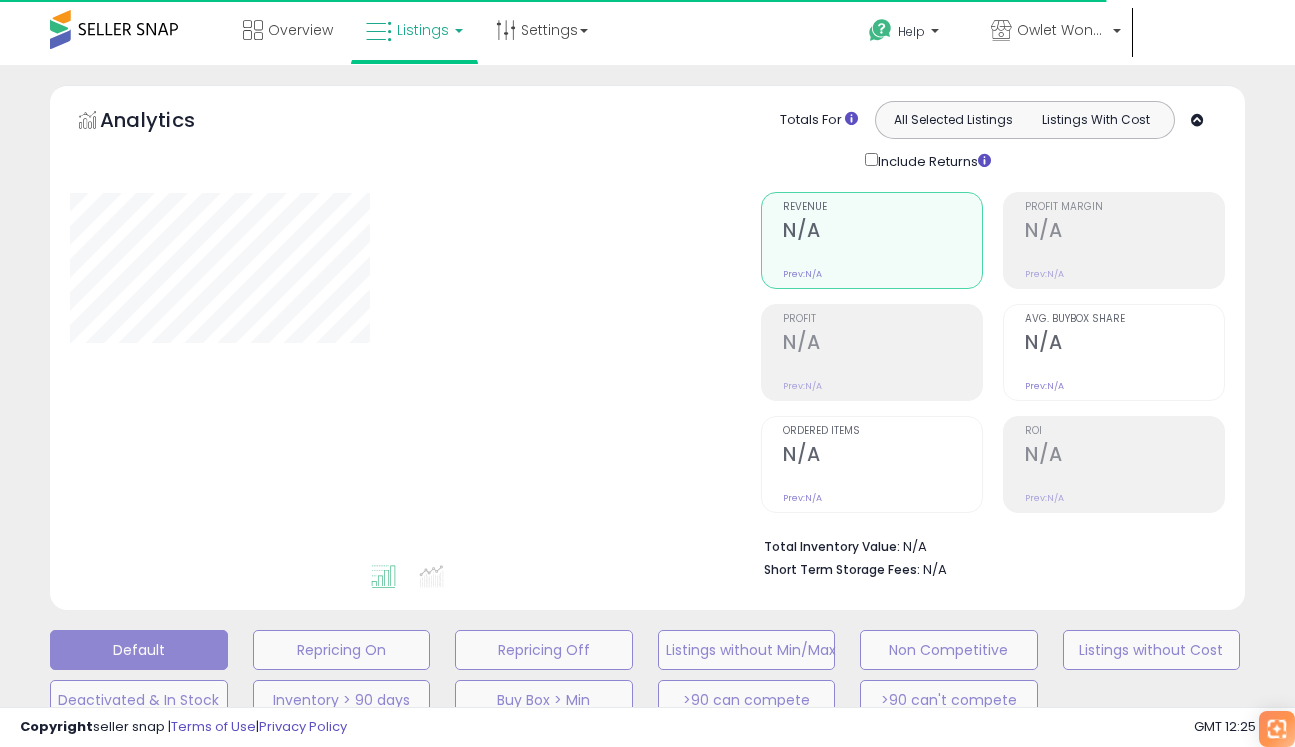 click on "Default
Repricing On
Repricing Off
Listings without Min/Max
Non Competitive
Listings without Cost
Deactivated & In Stock
Inventory > 90 days
Buy Box > Min
>90 can compete
>90 can't compete" at bounding box center [647, 670] 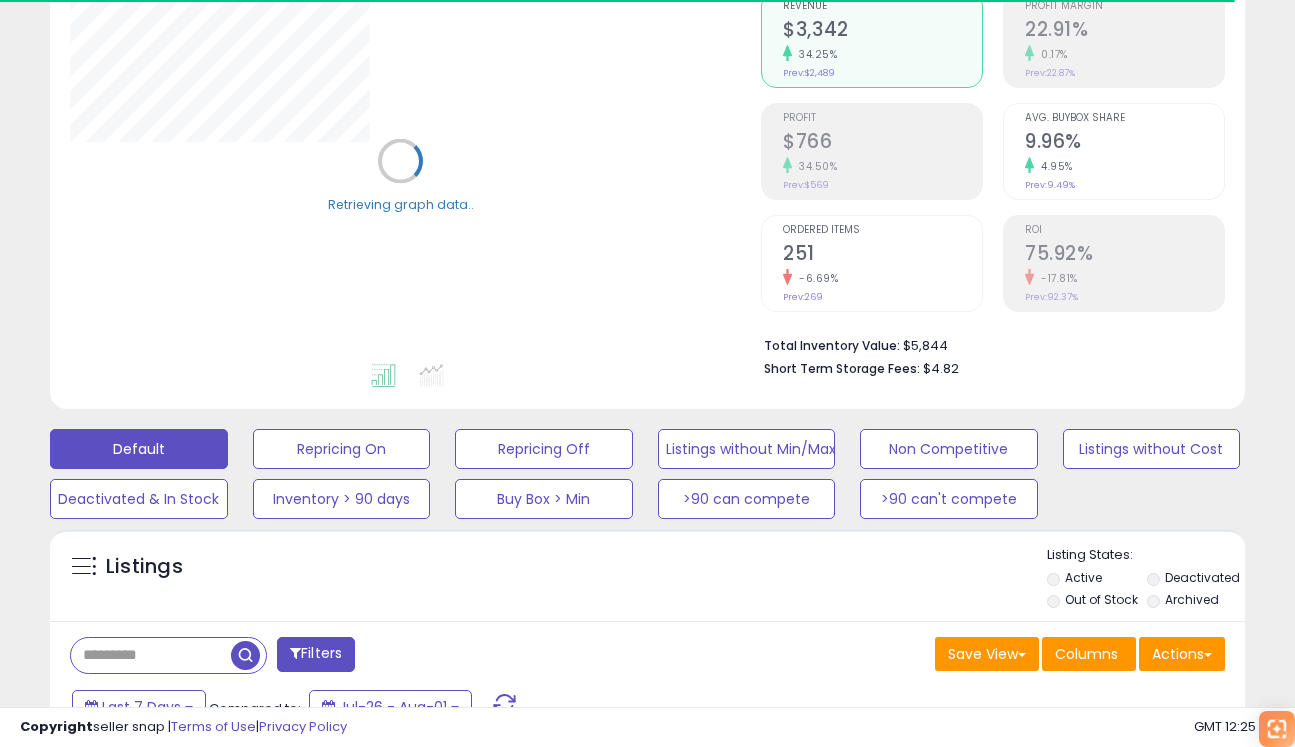 scroll, scrollTop: 252, scrollLeft: 0, axis: vertical 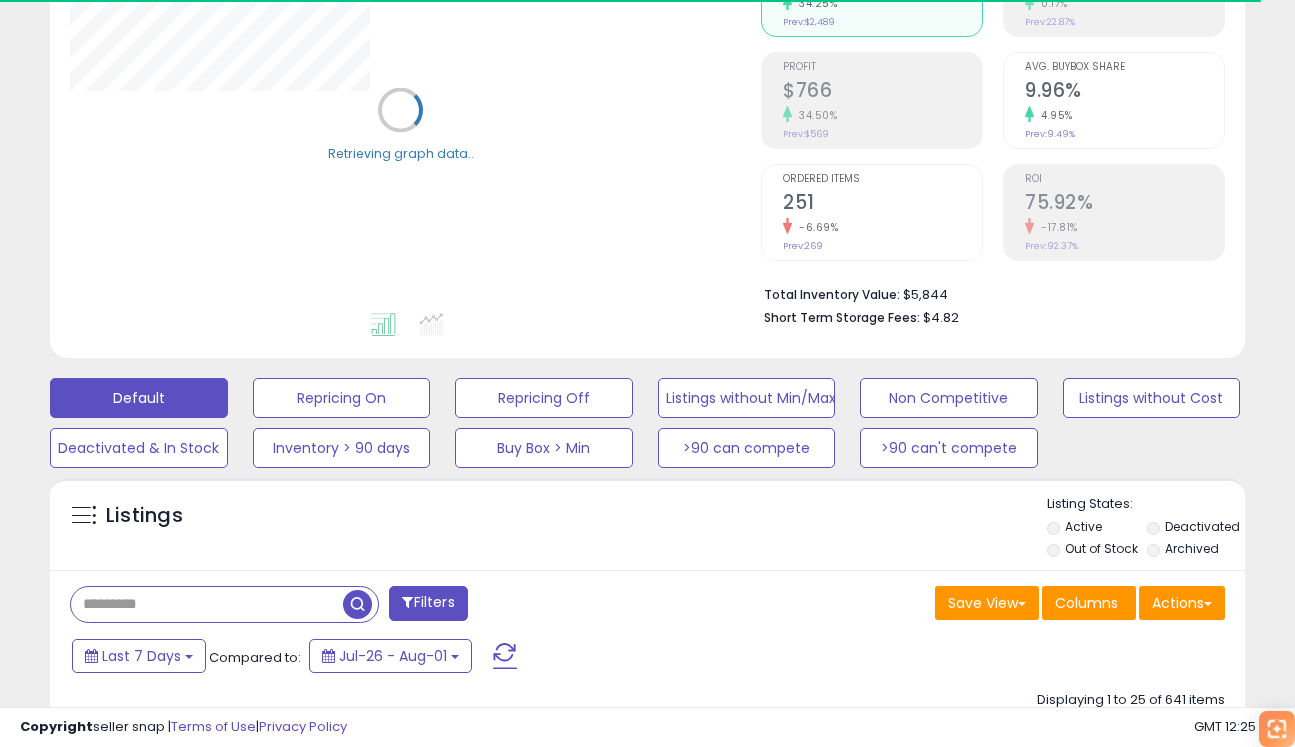 click at bounding box center (207, 604) 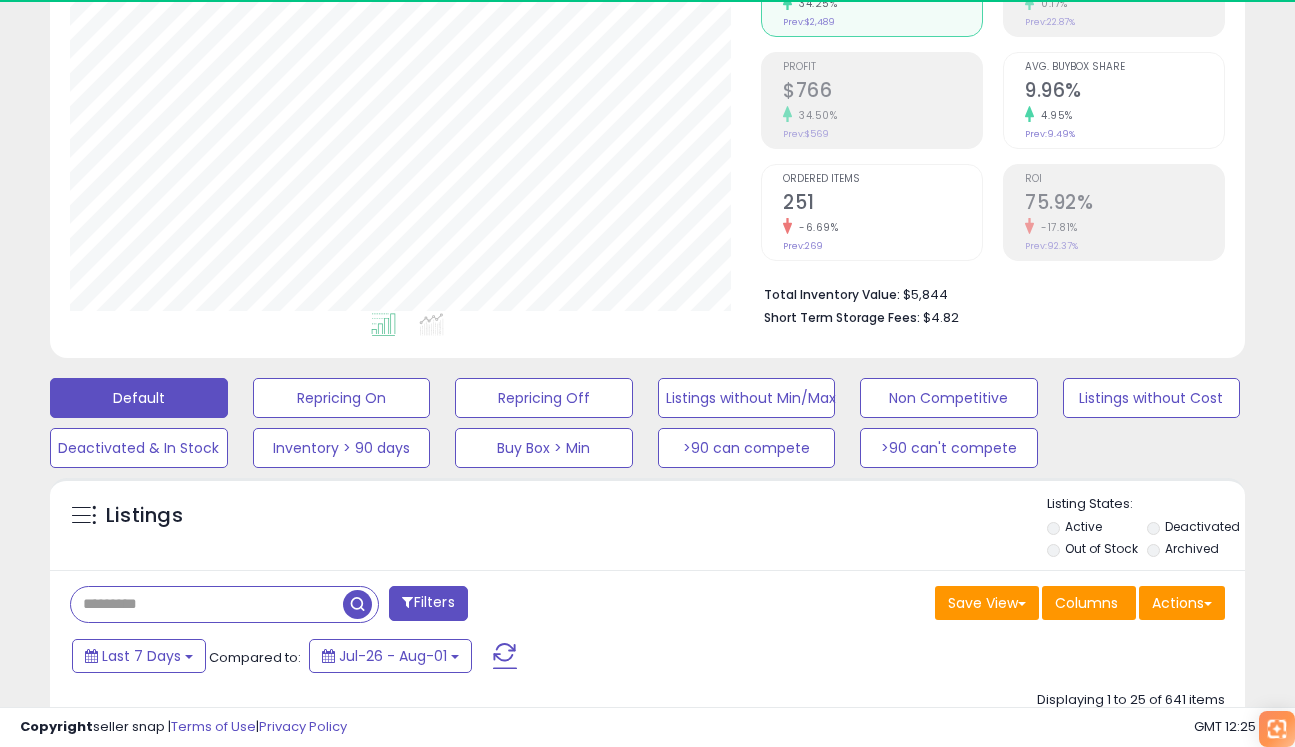 scroll, scrollTop: 999590, scrollLeft: 999308, axis: both 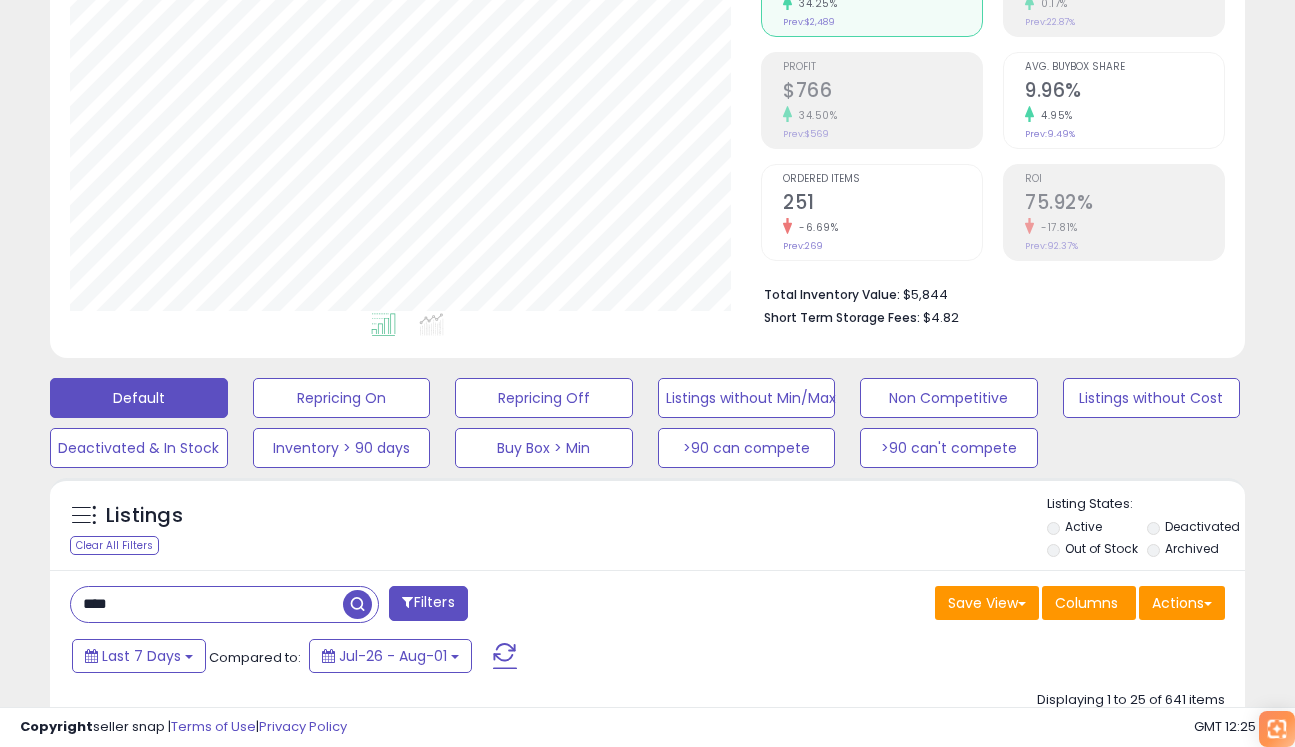 type on "****" 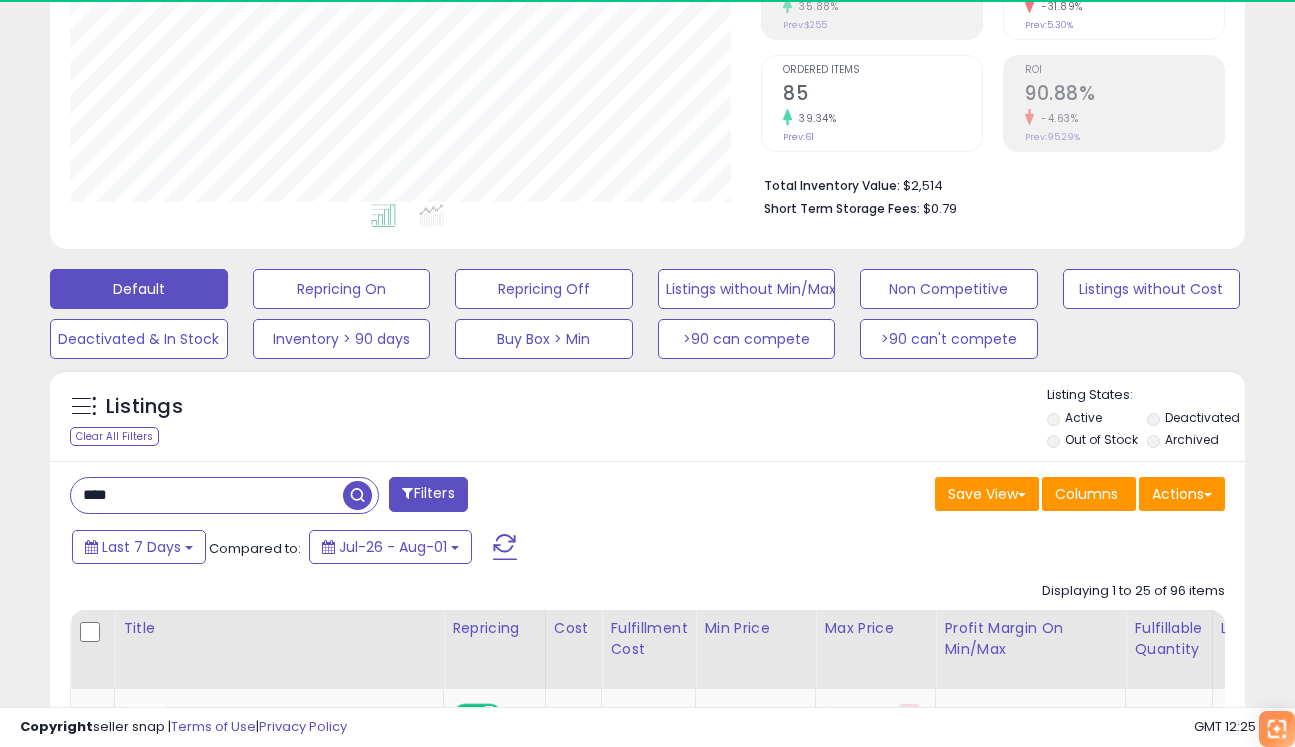 scroll, scrollTop: 562, scrollLeft: 0, axis: vertical 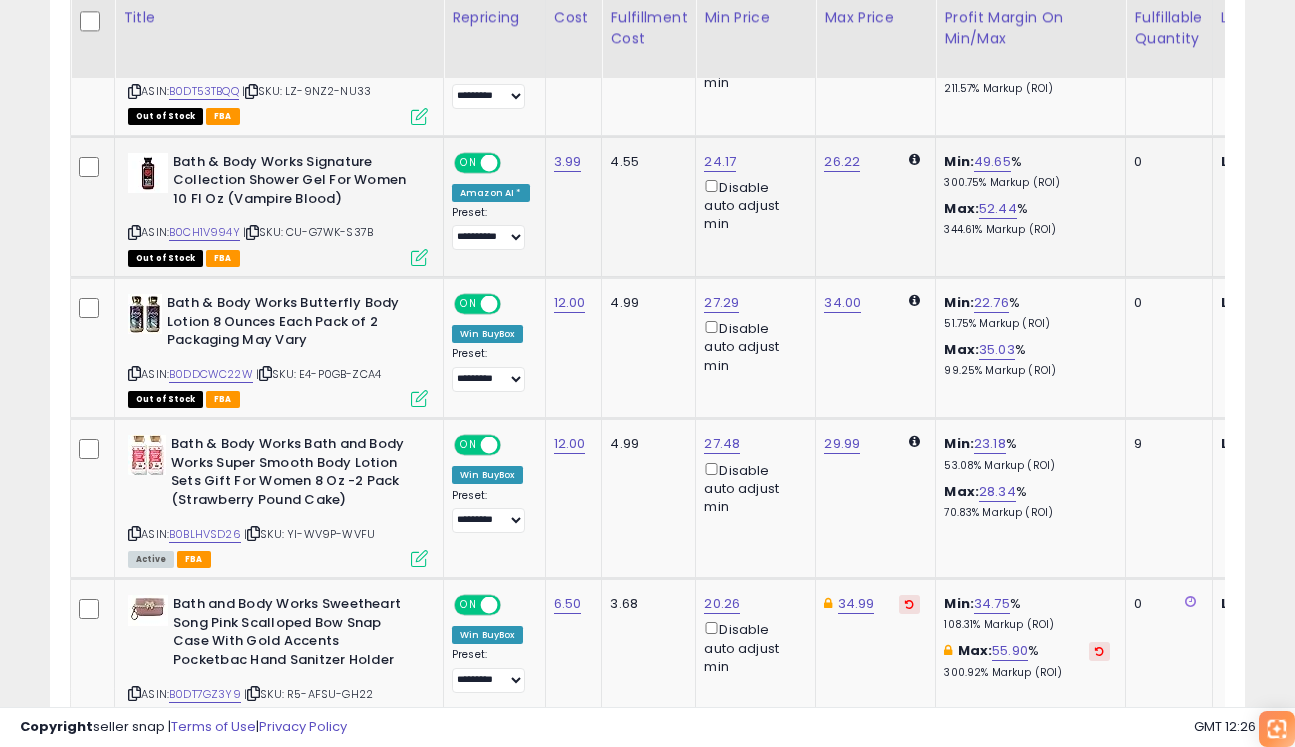 click on "24.17  Disable auto adjust min" 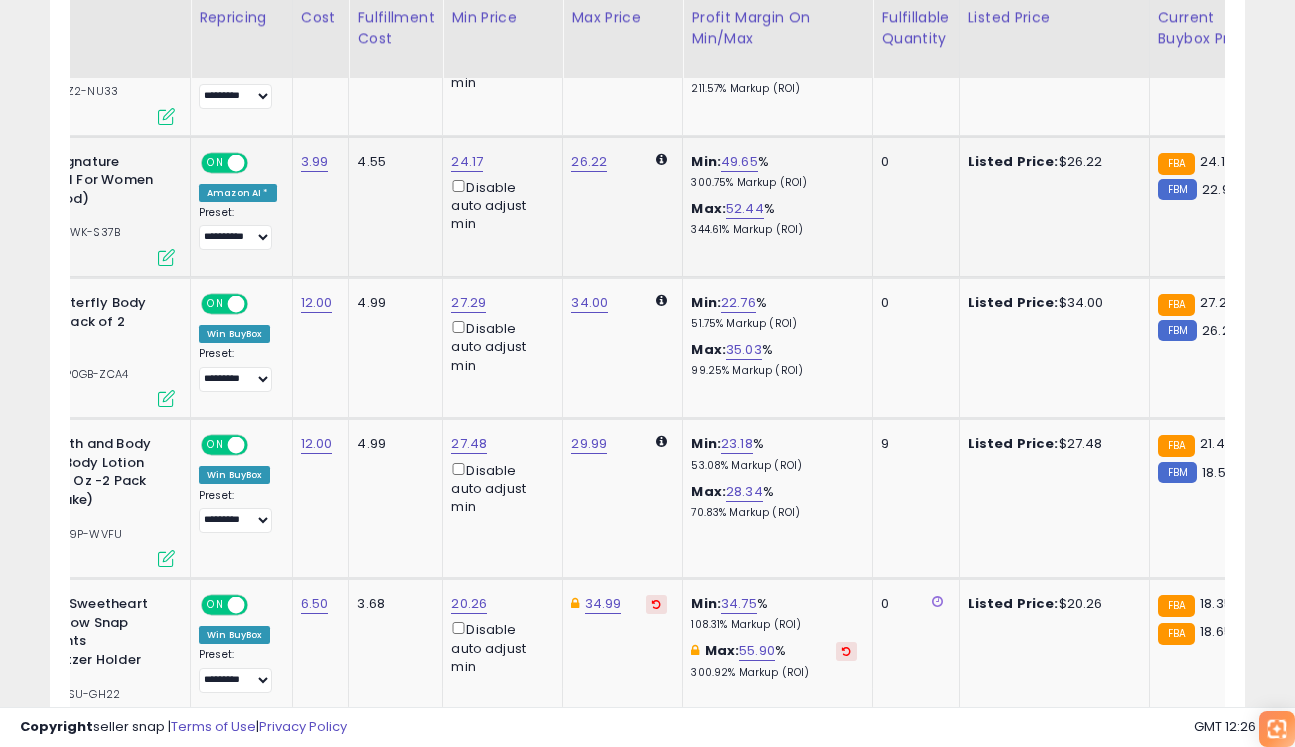 scroll, scrollTop: 0, scrollLeft: 364, axis: horizontal 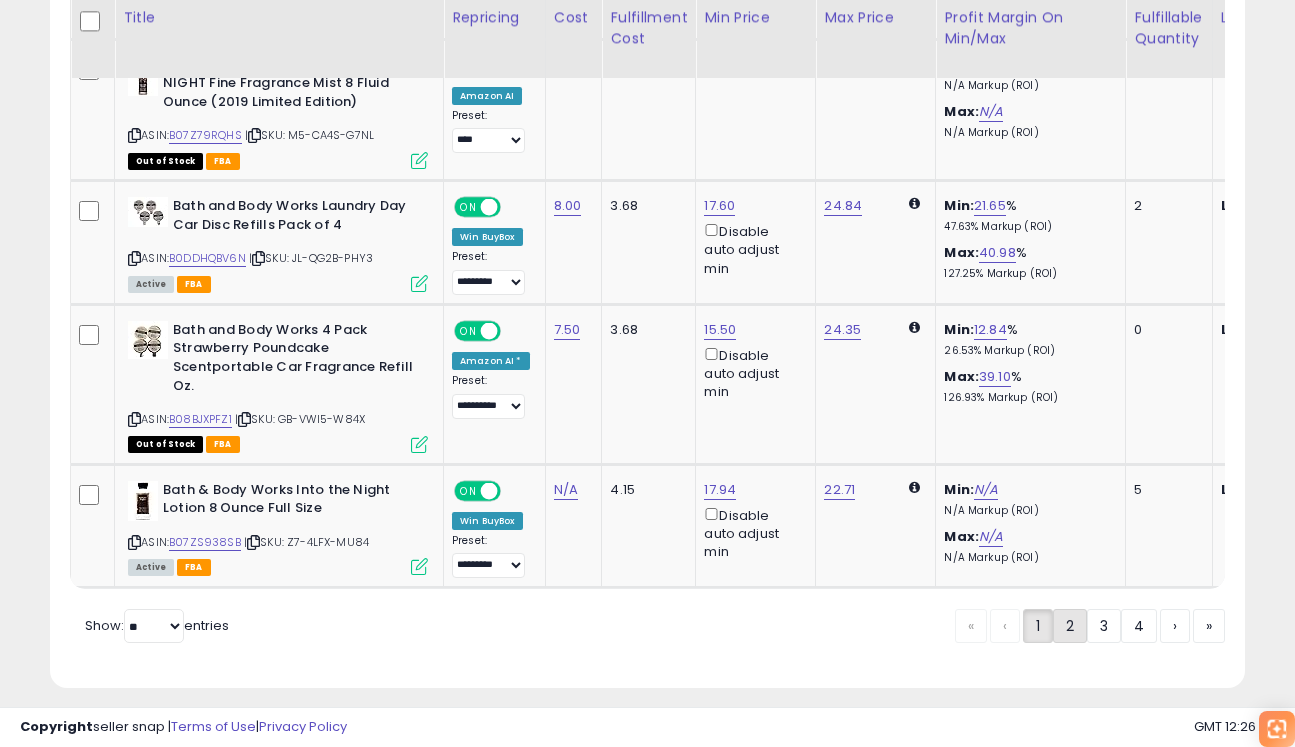 click on "2" 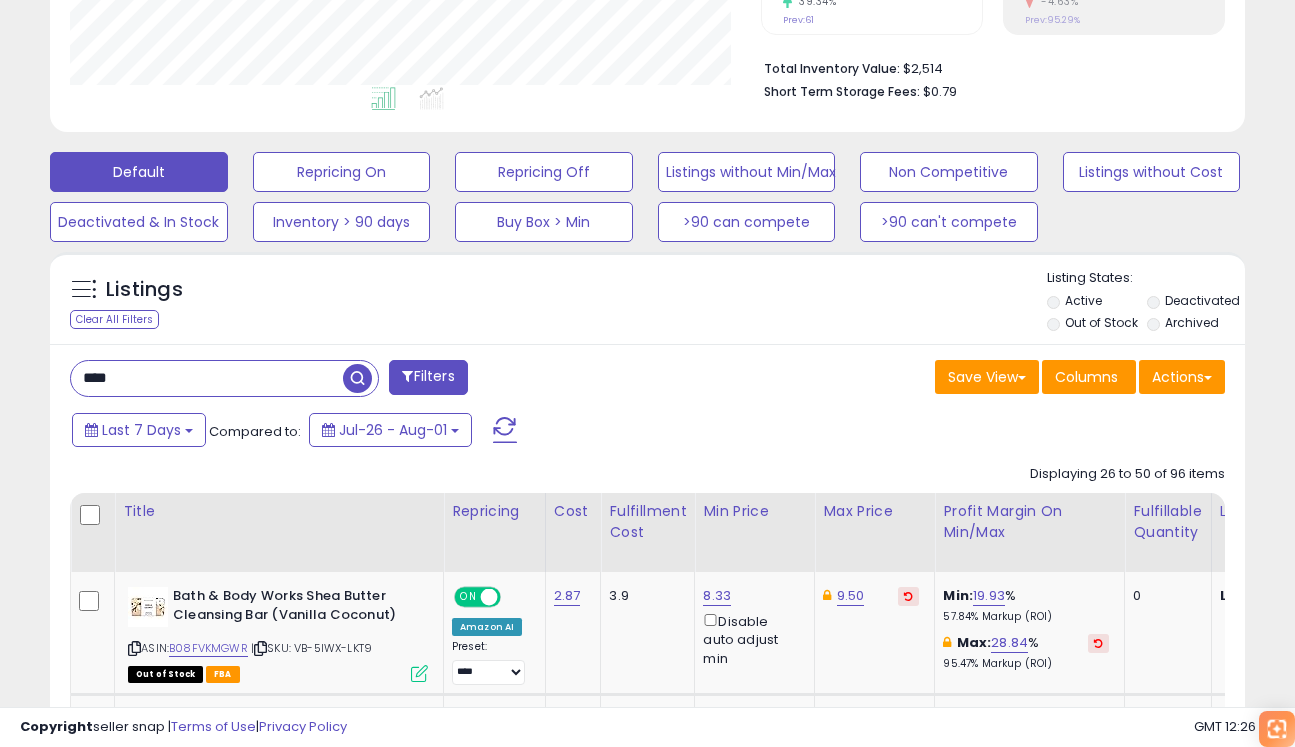 click on "Last 7 Days
Compared to:
Jul-26 - Aug-01" at bounding box center (500, 432) 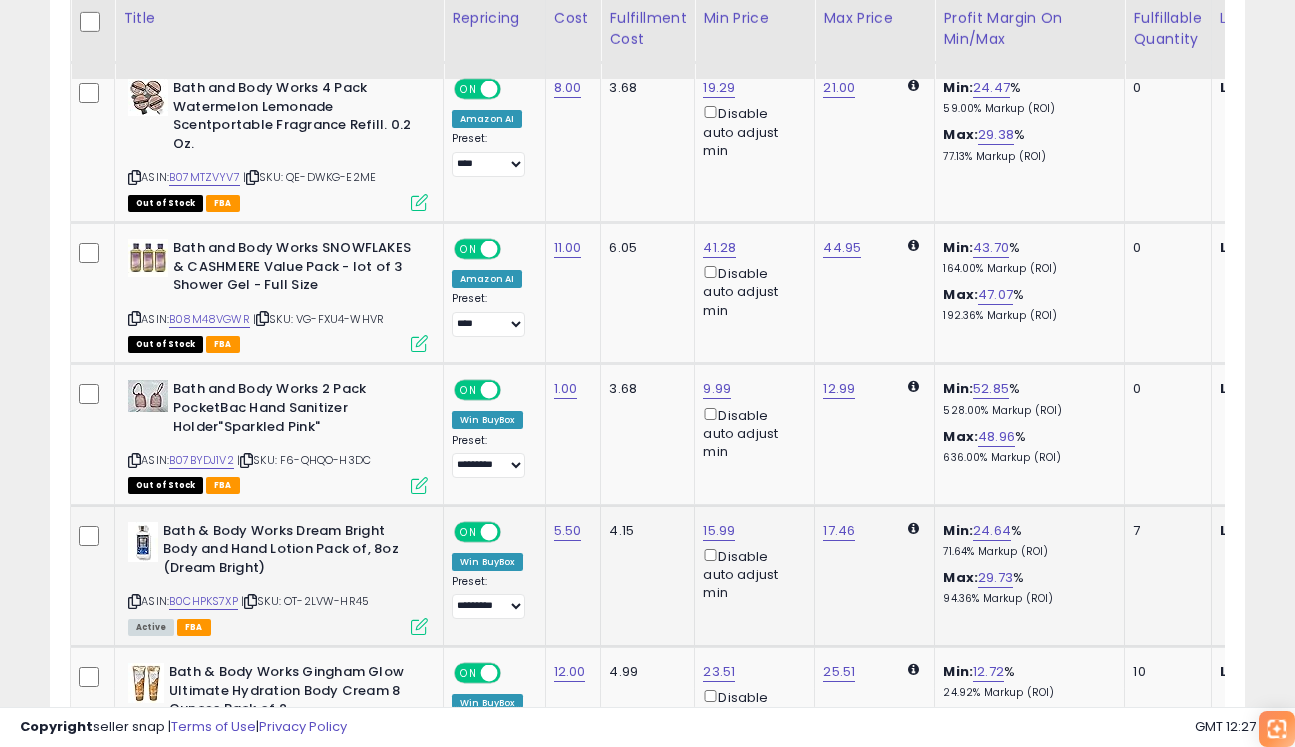 click on "17.46" 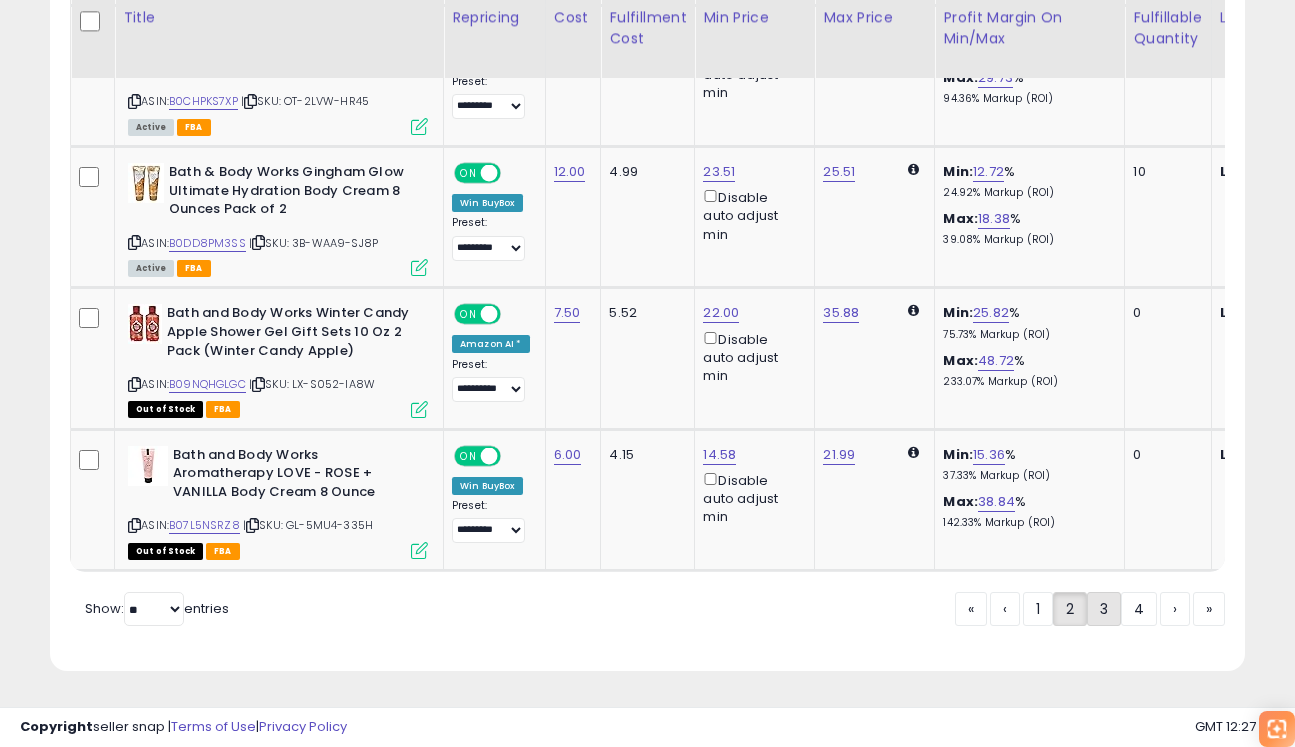 click on "3" 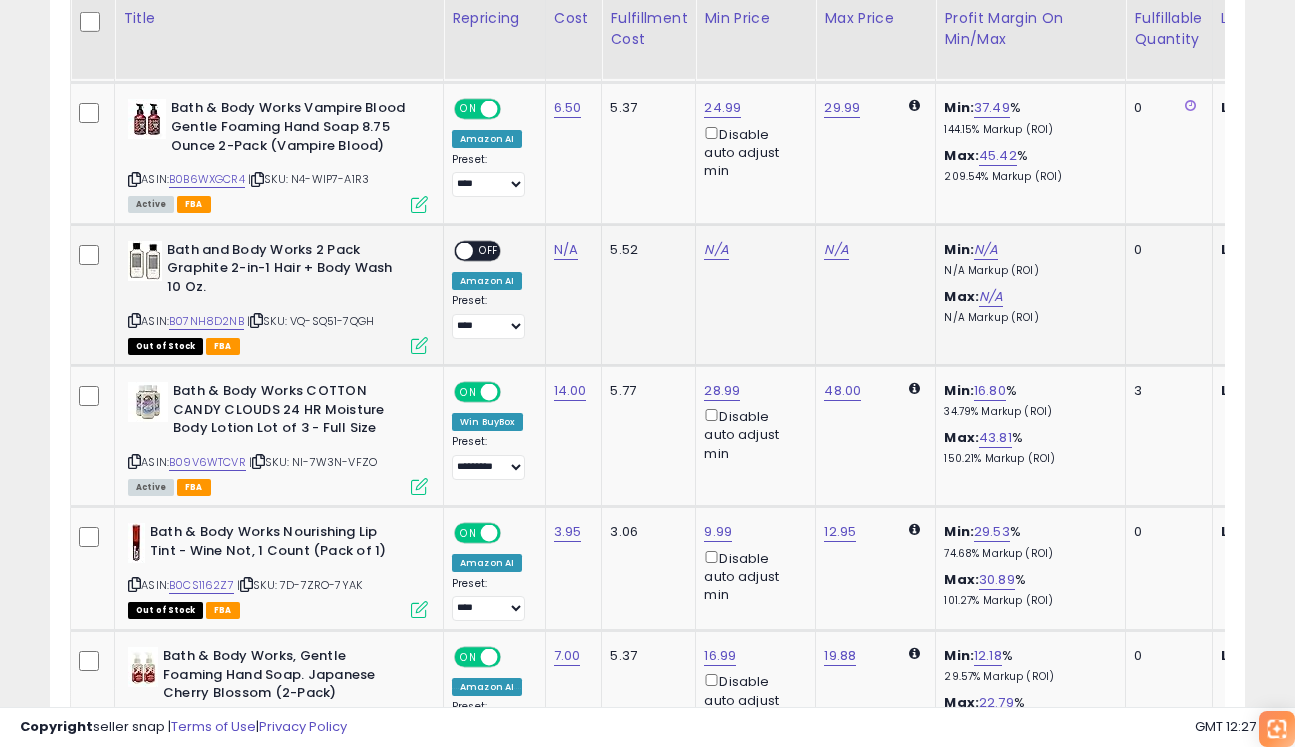click on "5.52" 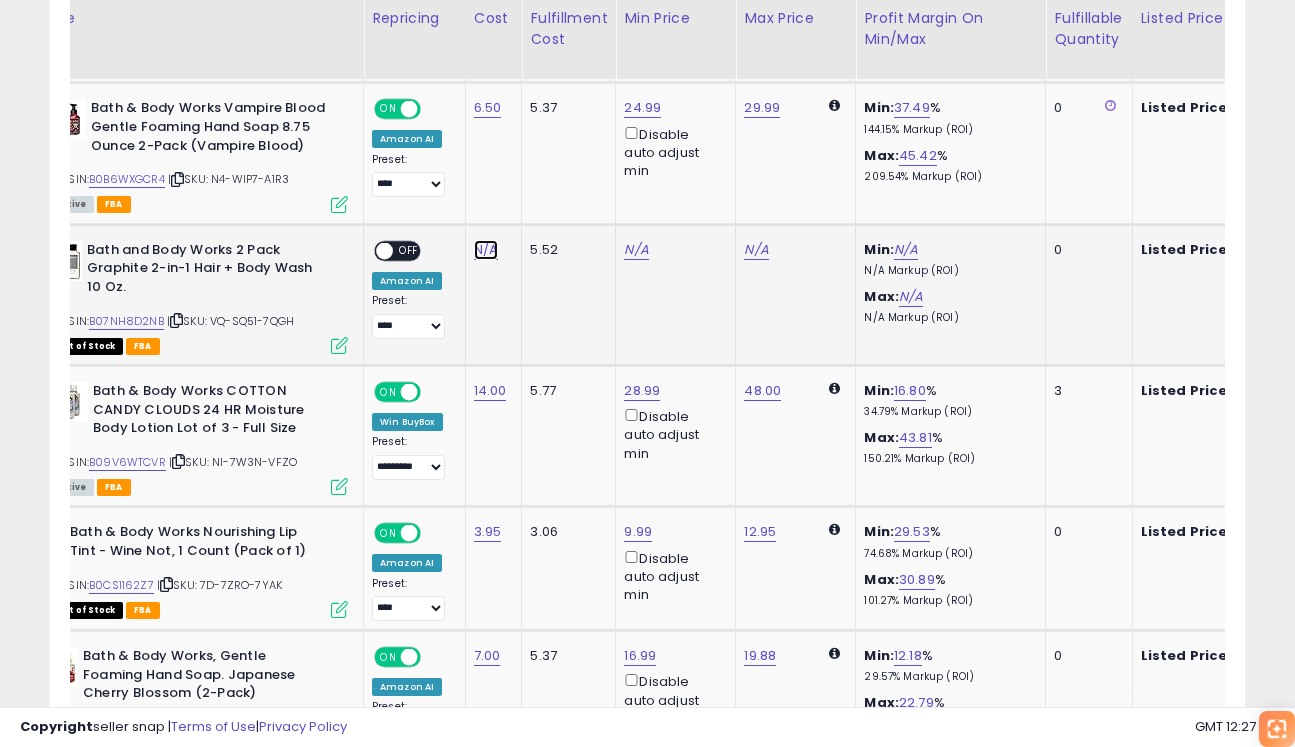 click on "N/A" at bounding box center [486, -1449] 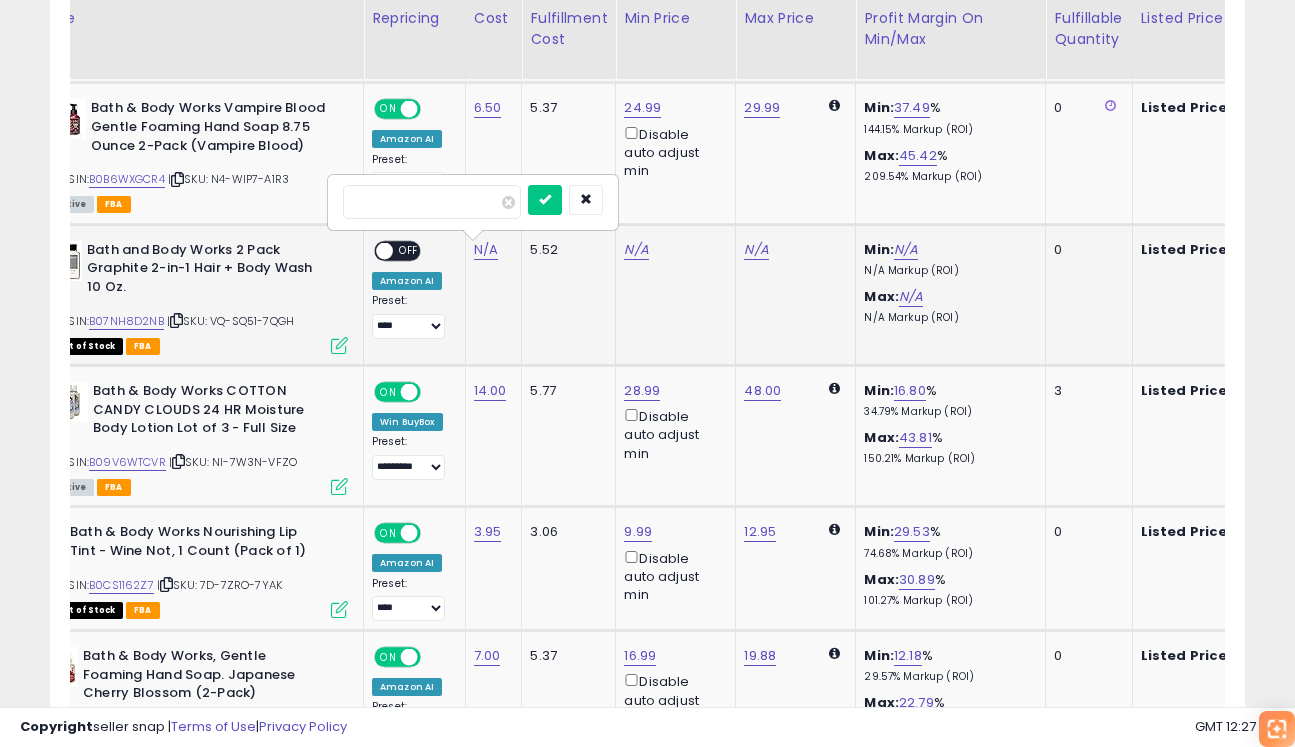type on "*" 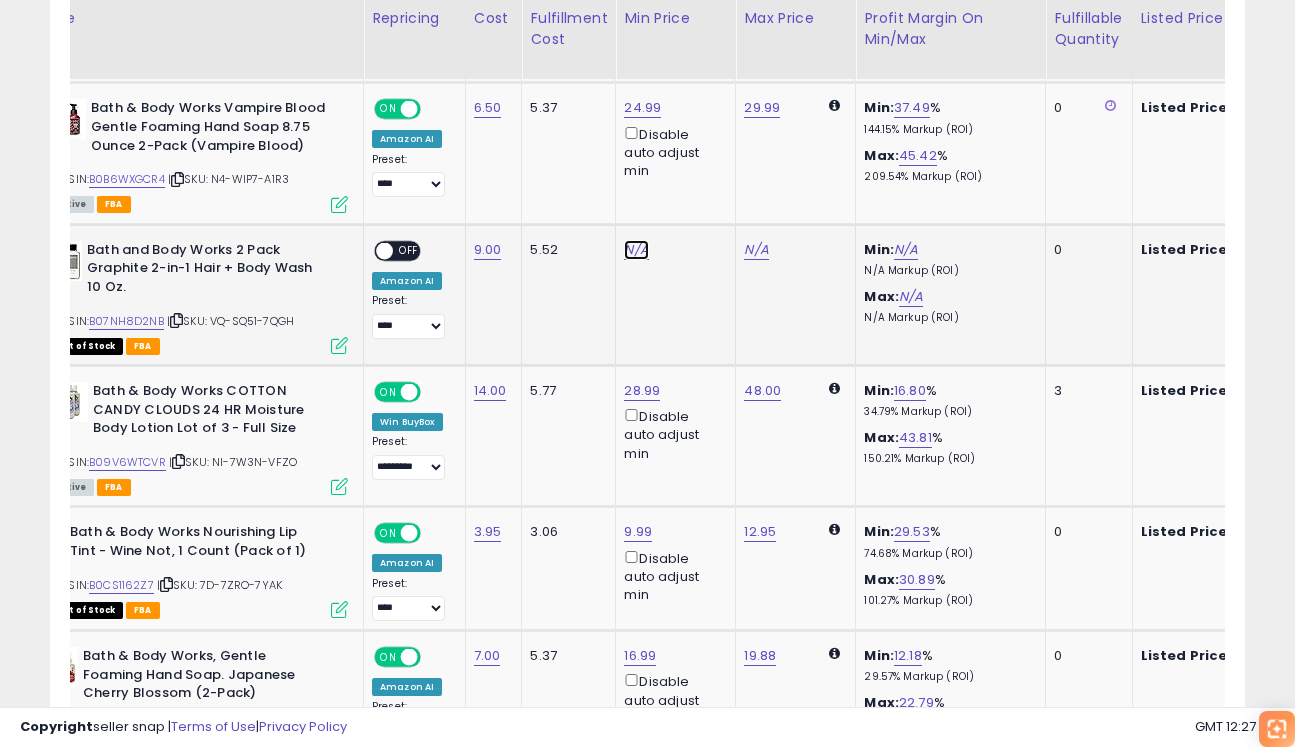 click on "N/A" at bounding box center (636, -1449) 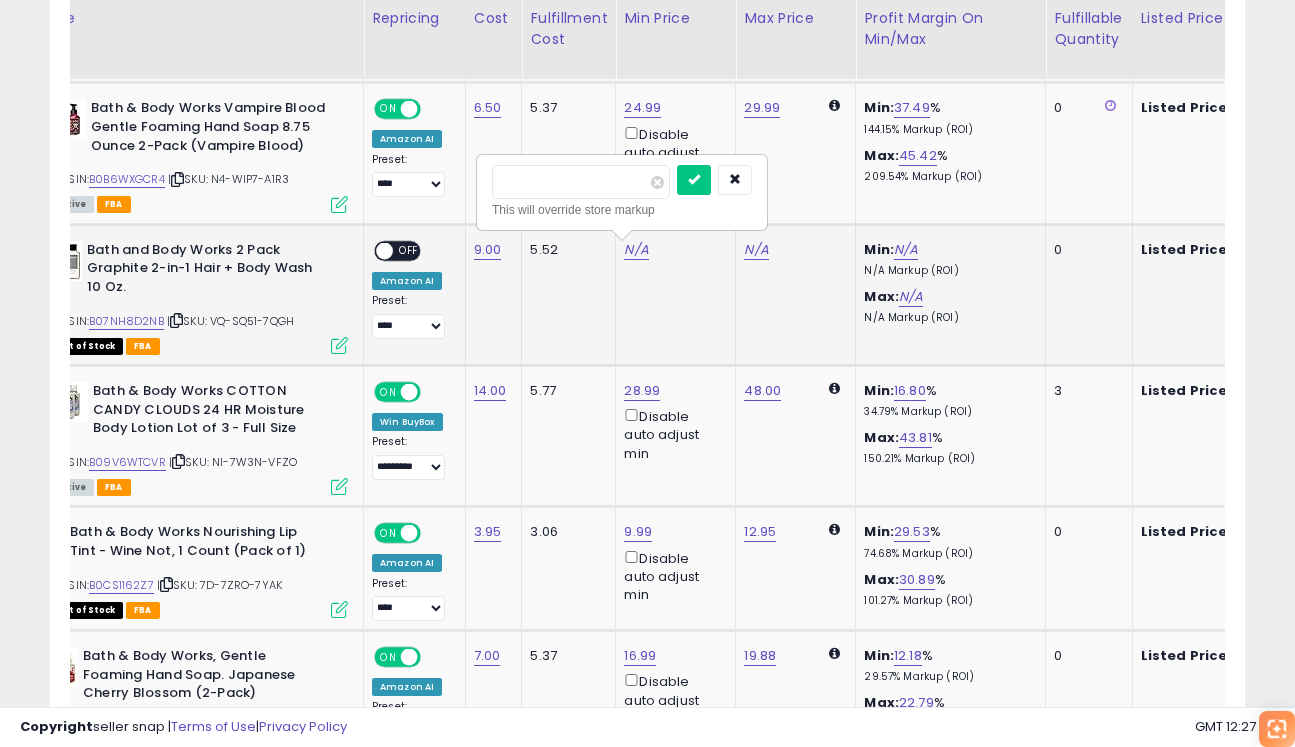 type on "*****" 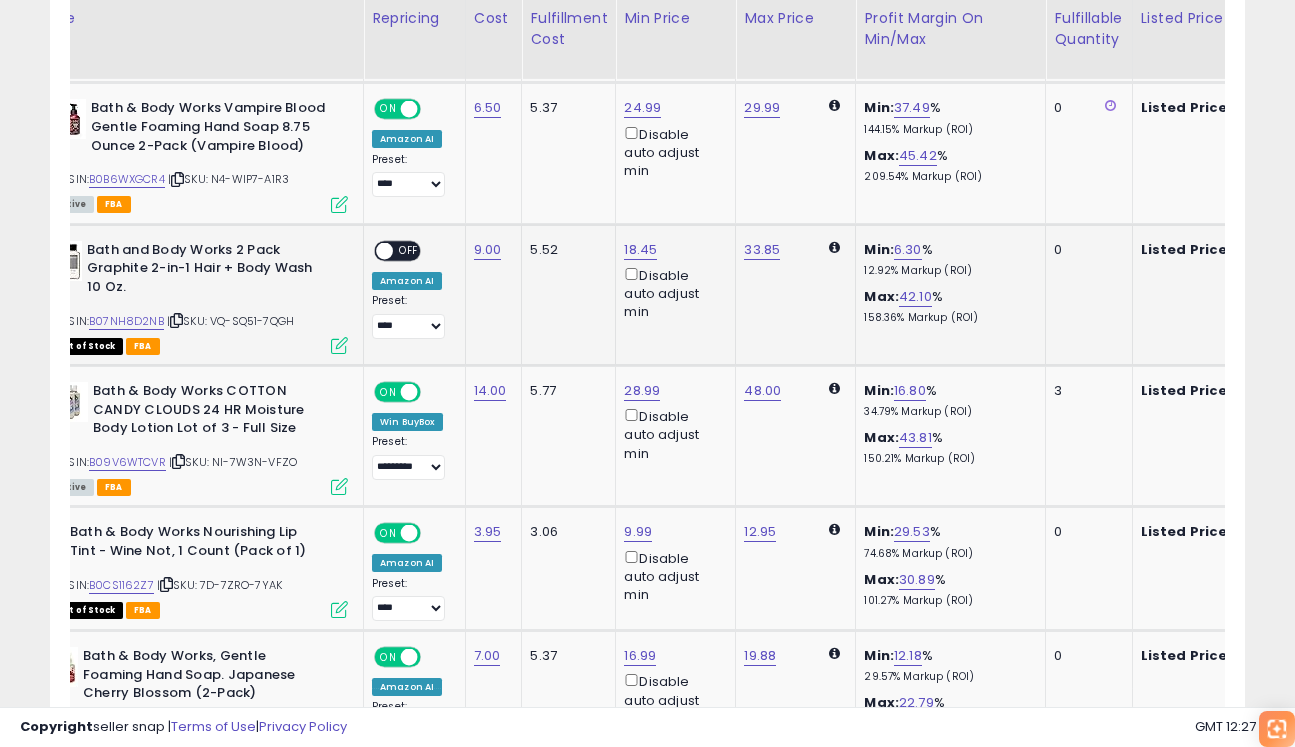 click on "Disable auto adjust min" at bounding box center (672, 293) 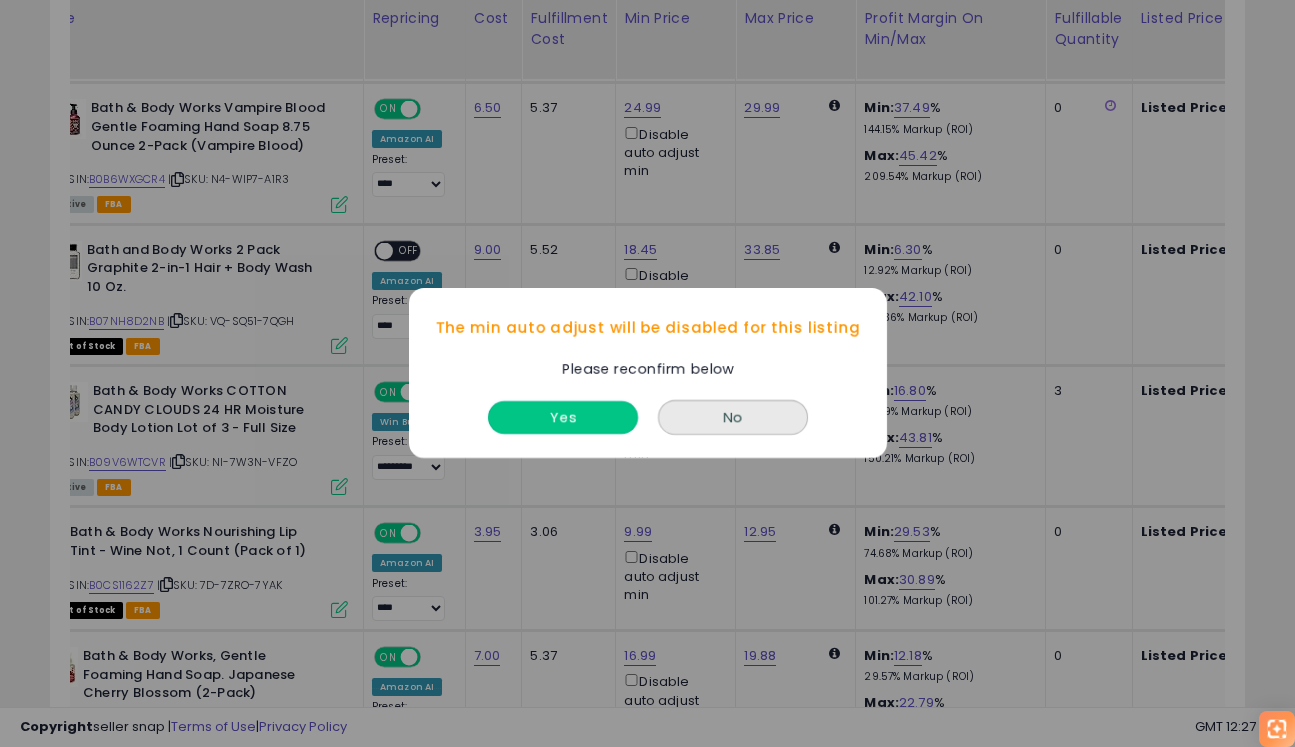 click on "Yes" at bounding box center [563, 418] 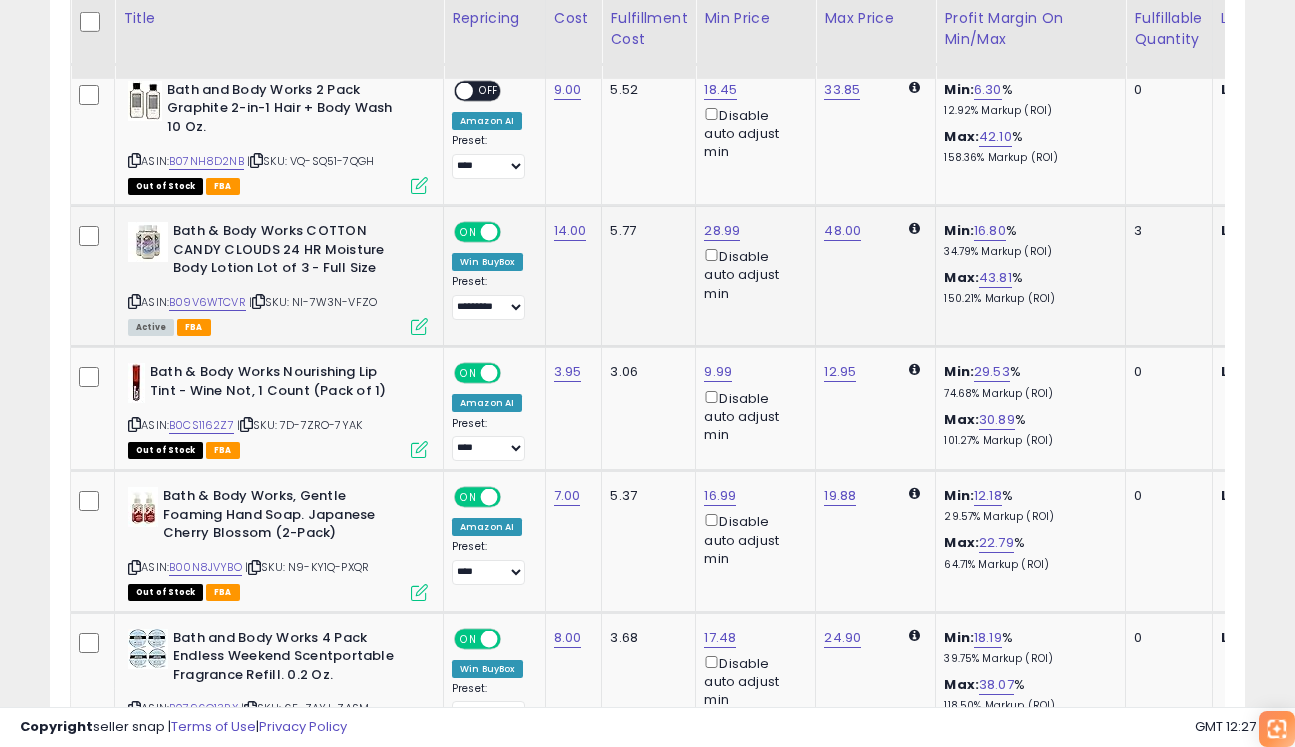 click on "5.77" 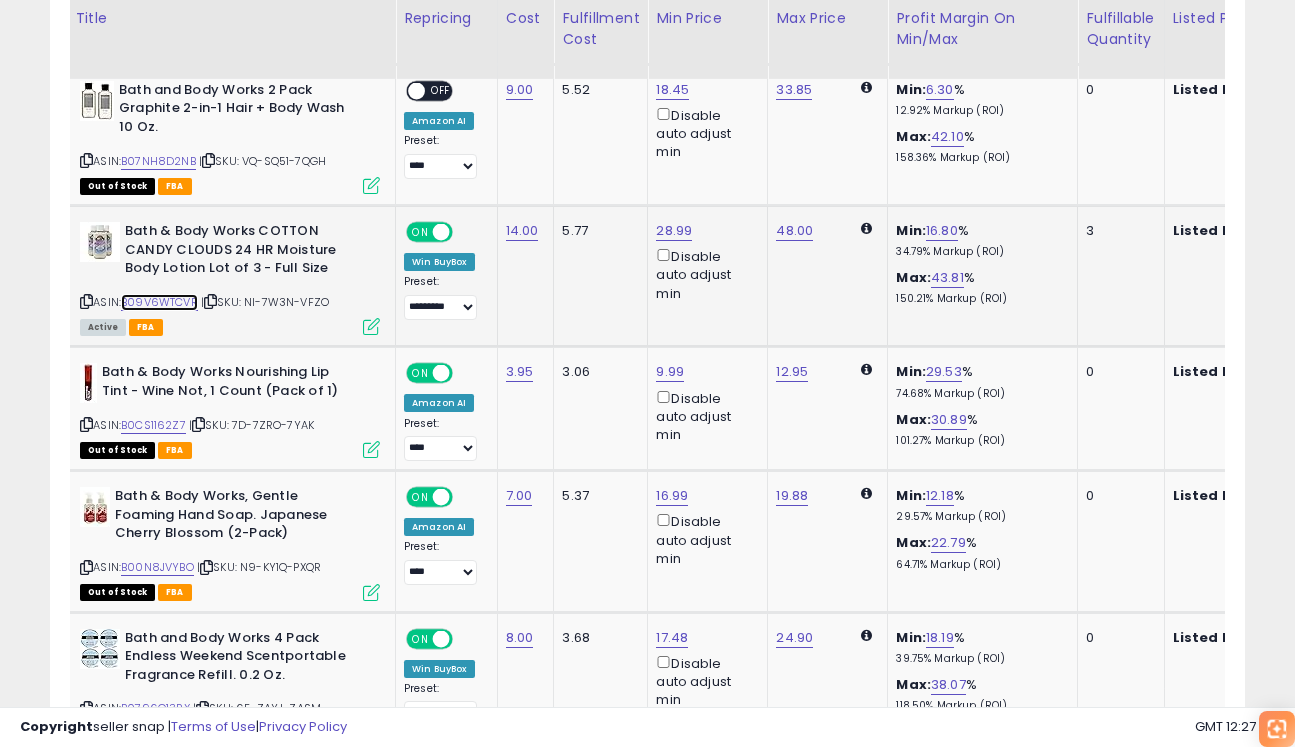 click on "B09V6WTCVR" at bounding box center [159, 302] 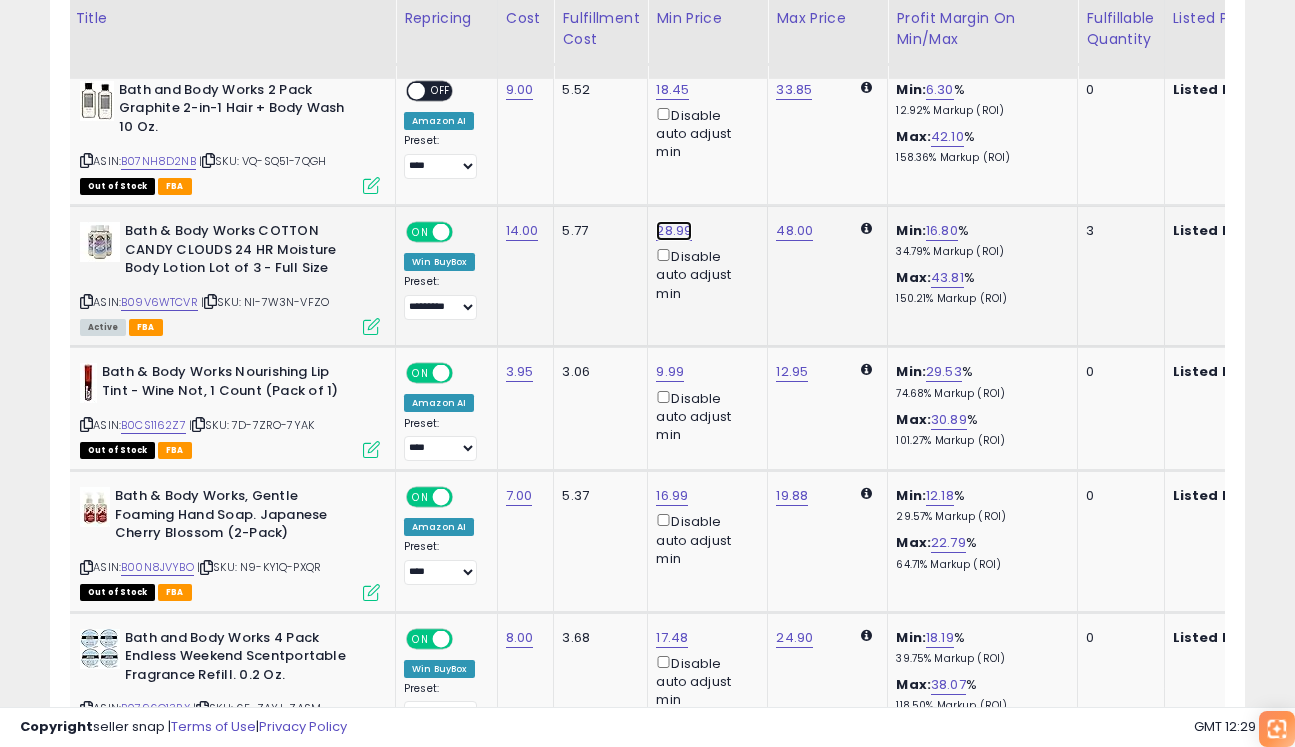 click on "28.99" at bounding box center (672, -1733) 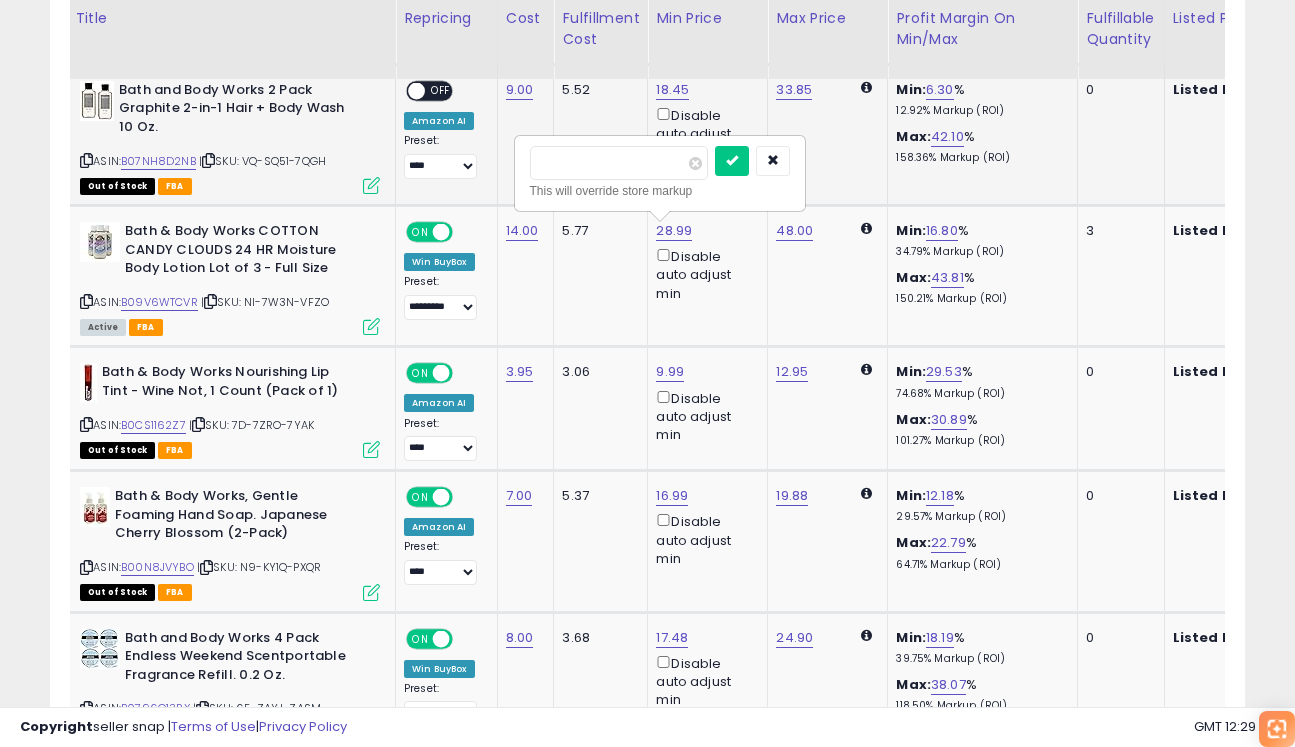 drag, startPoint x: 596, startPoint y: 176, endPoint x: 501, endPoint y: 150, distance: 98.49365 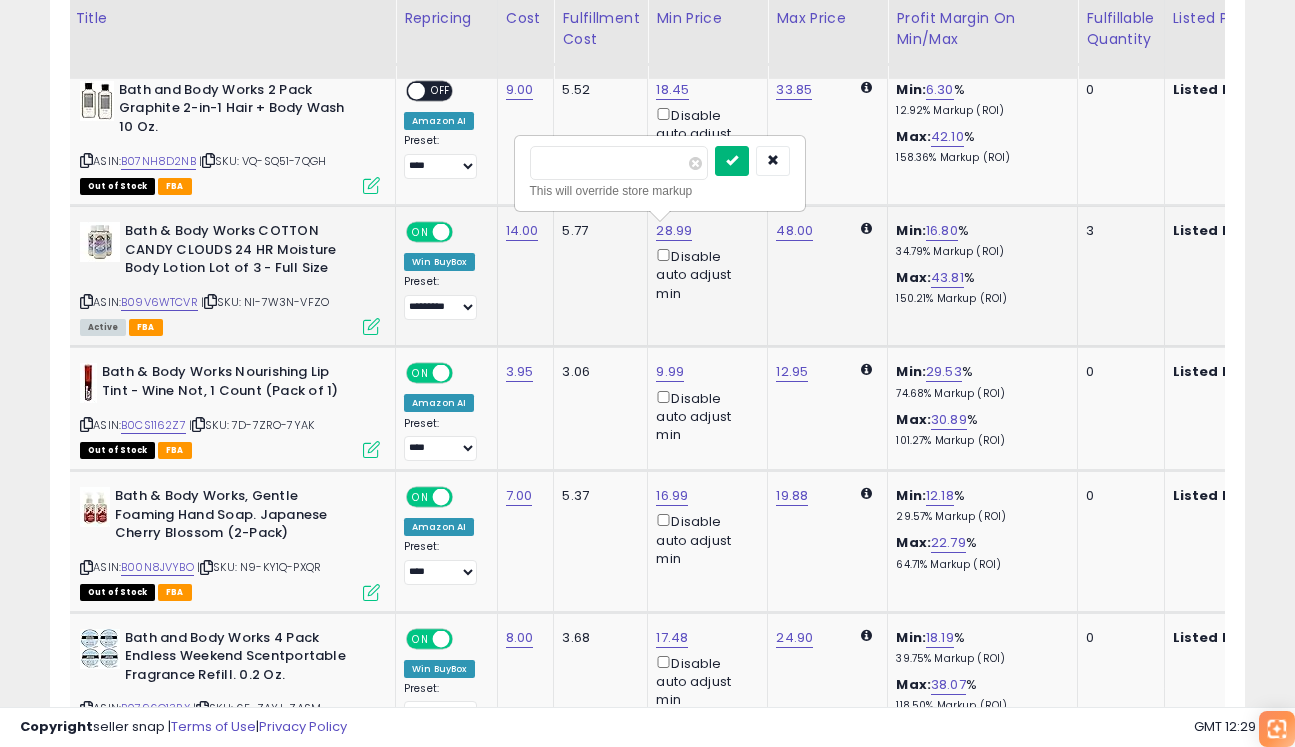 type on "**" 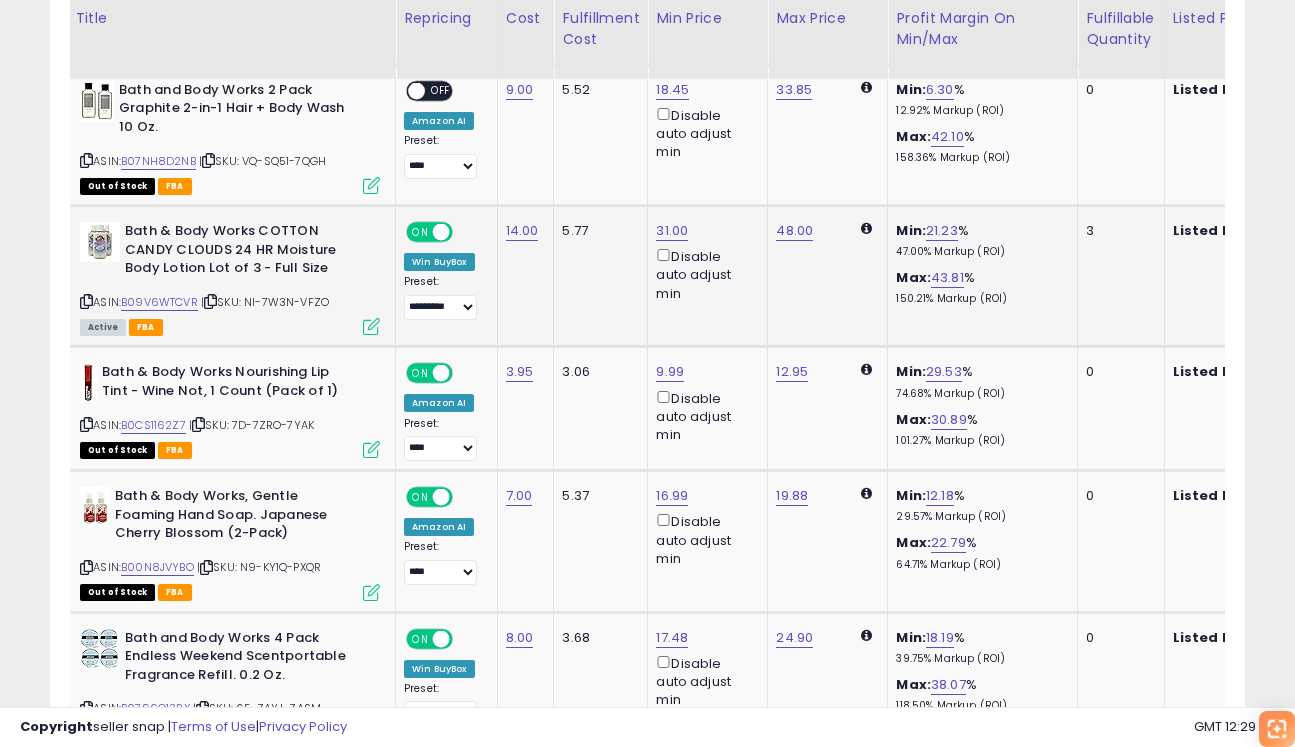 scroll, scrollTop: 0, scrollLeft: 162, axis: horizontal 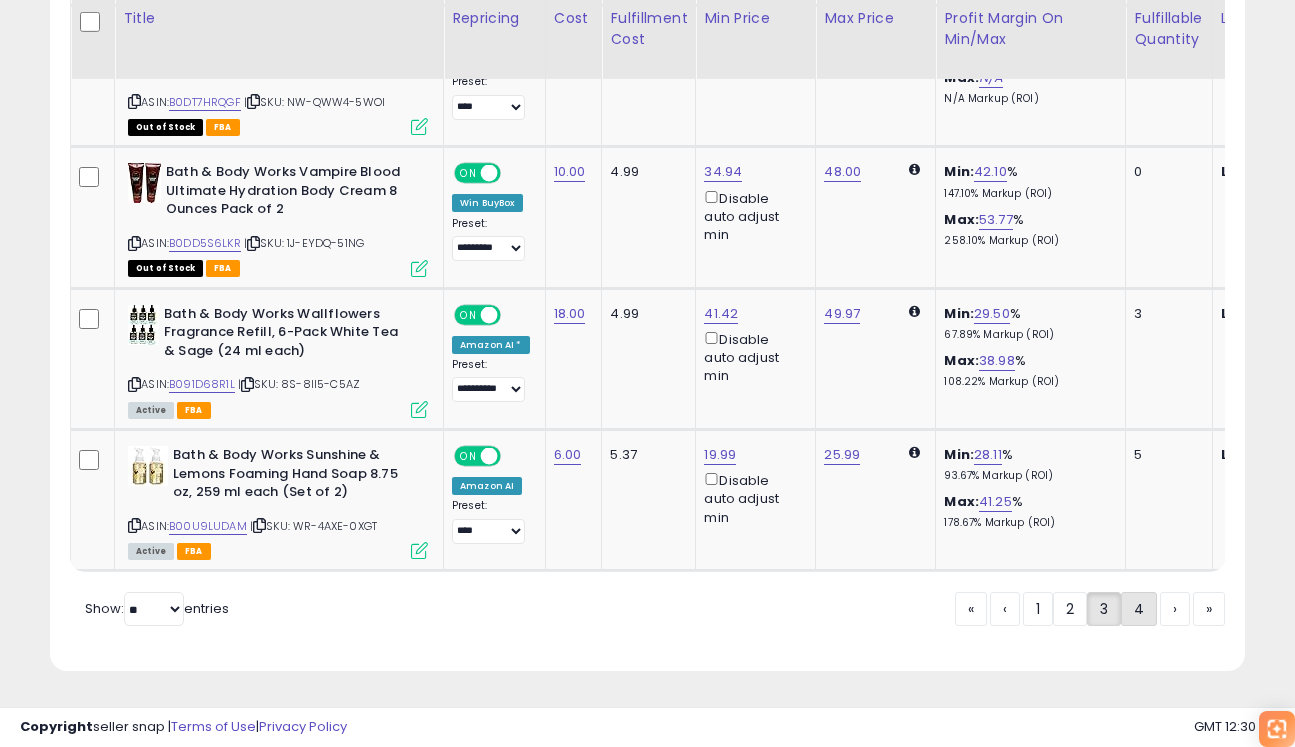click on "4" 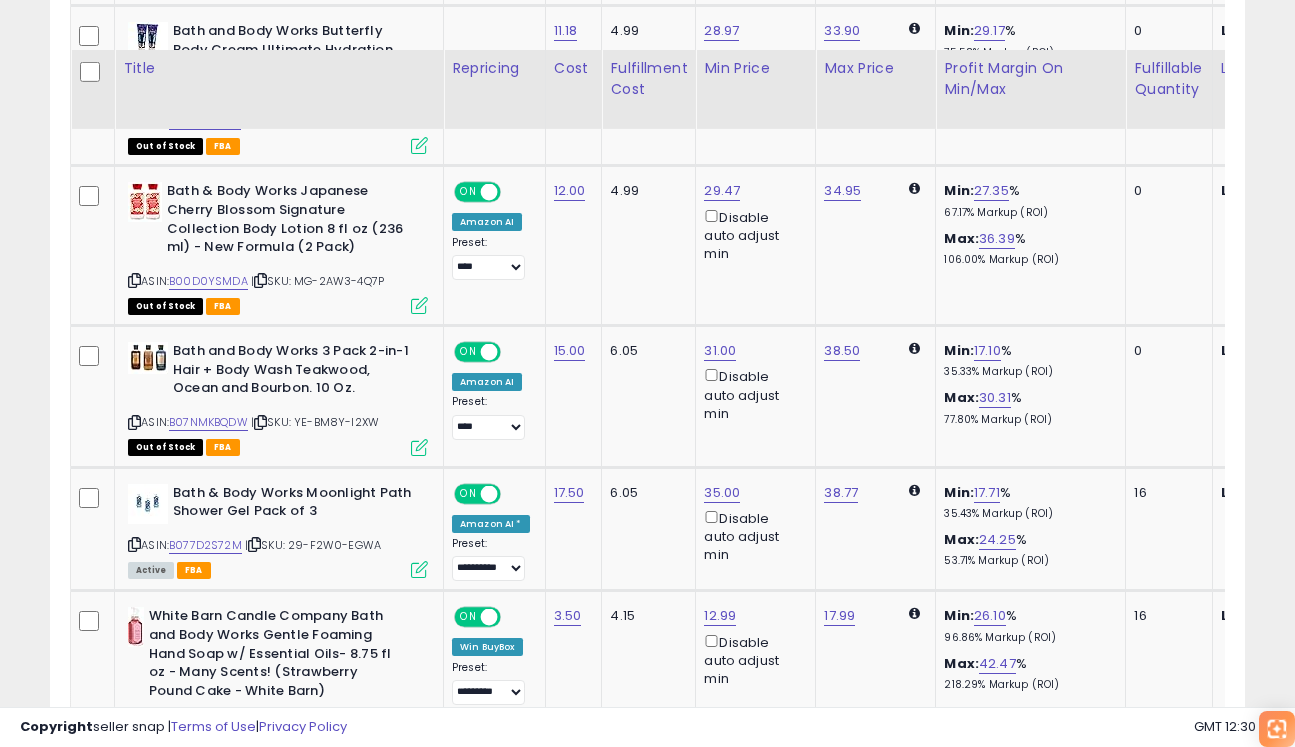 scroll, scrollTop: 1890, scrollLeft: 0, axis: vertical 